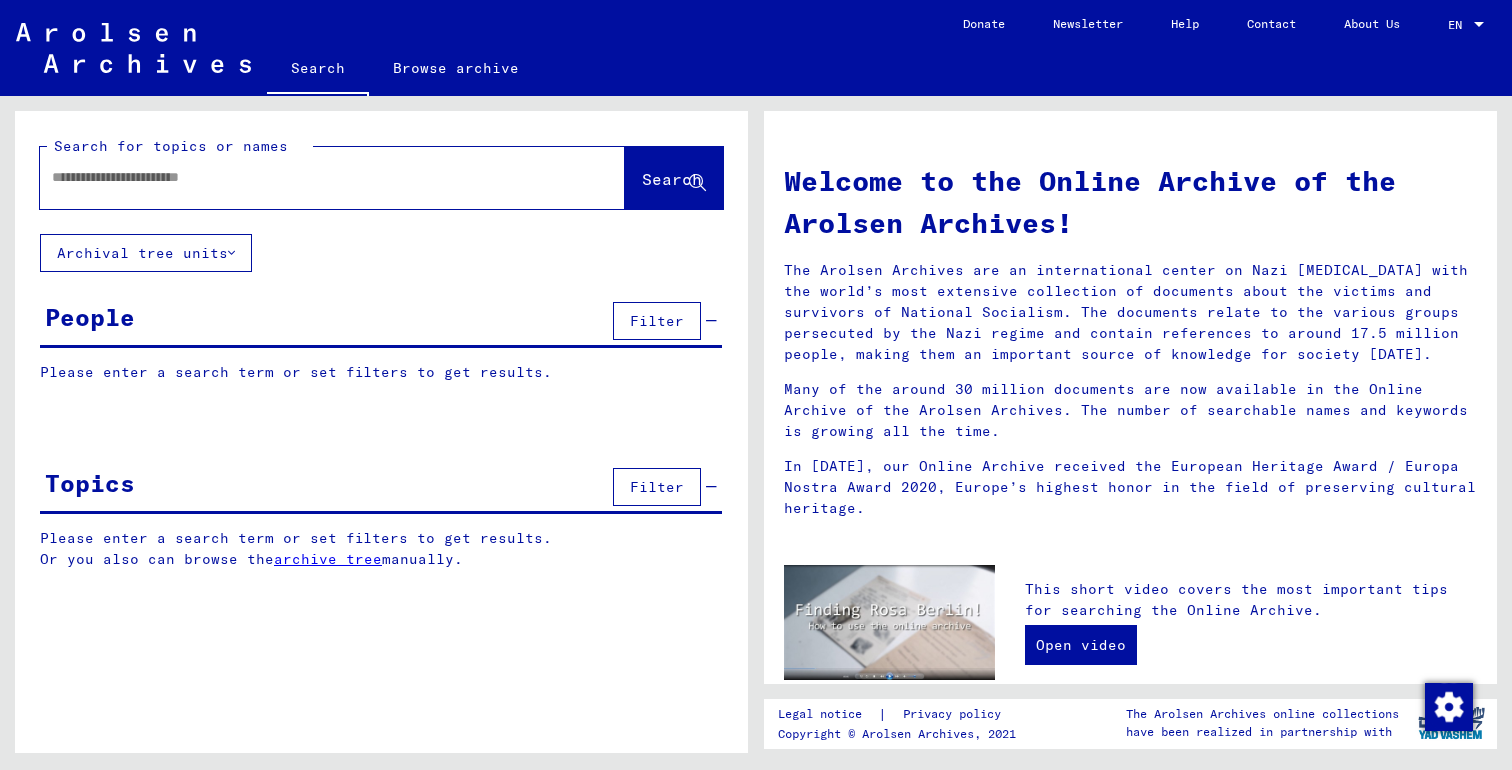 scroll, scrollTop: 0, scrollLeft: 0, axis: both 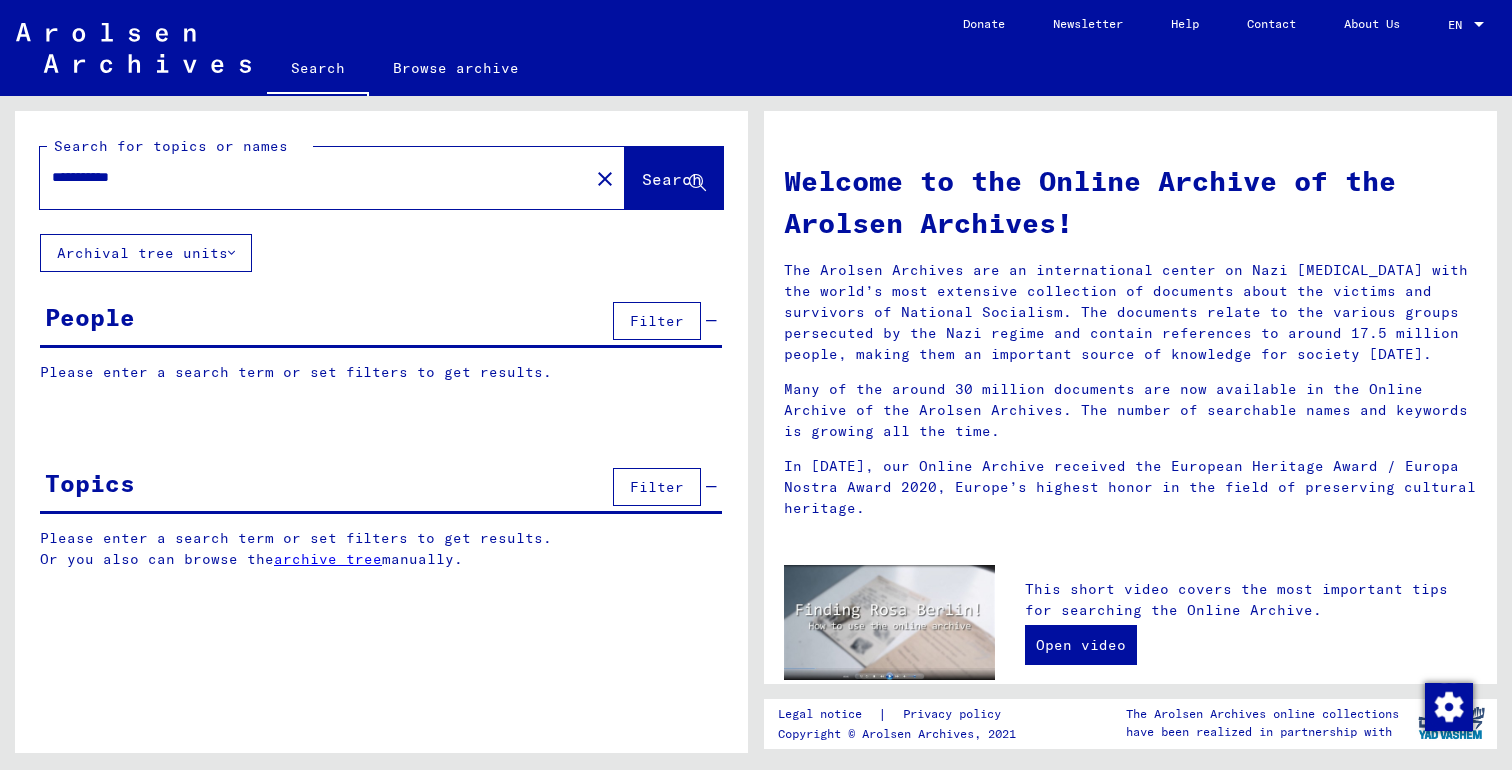 click on "Search" 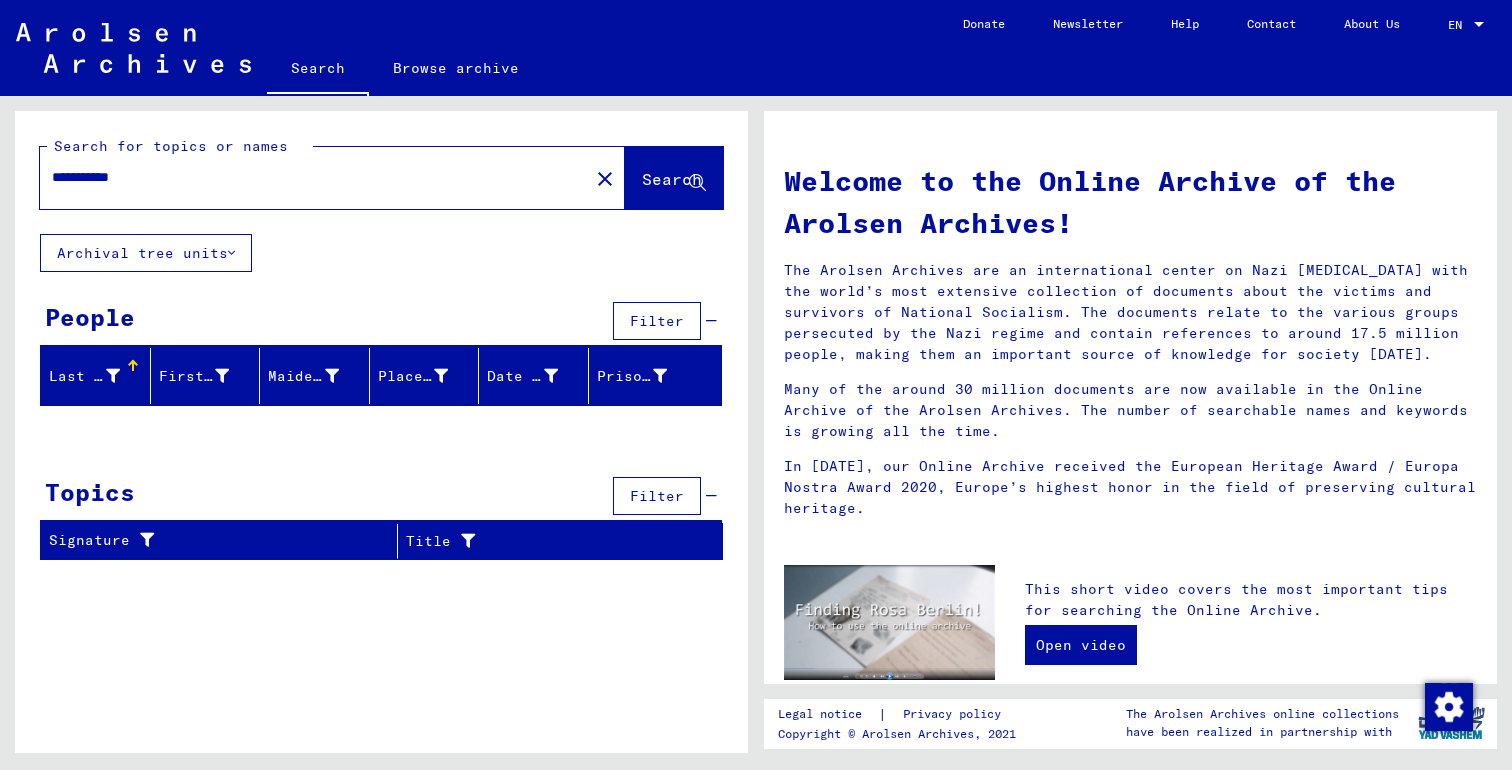click on "**********" at bounding box center [308, 177] 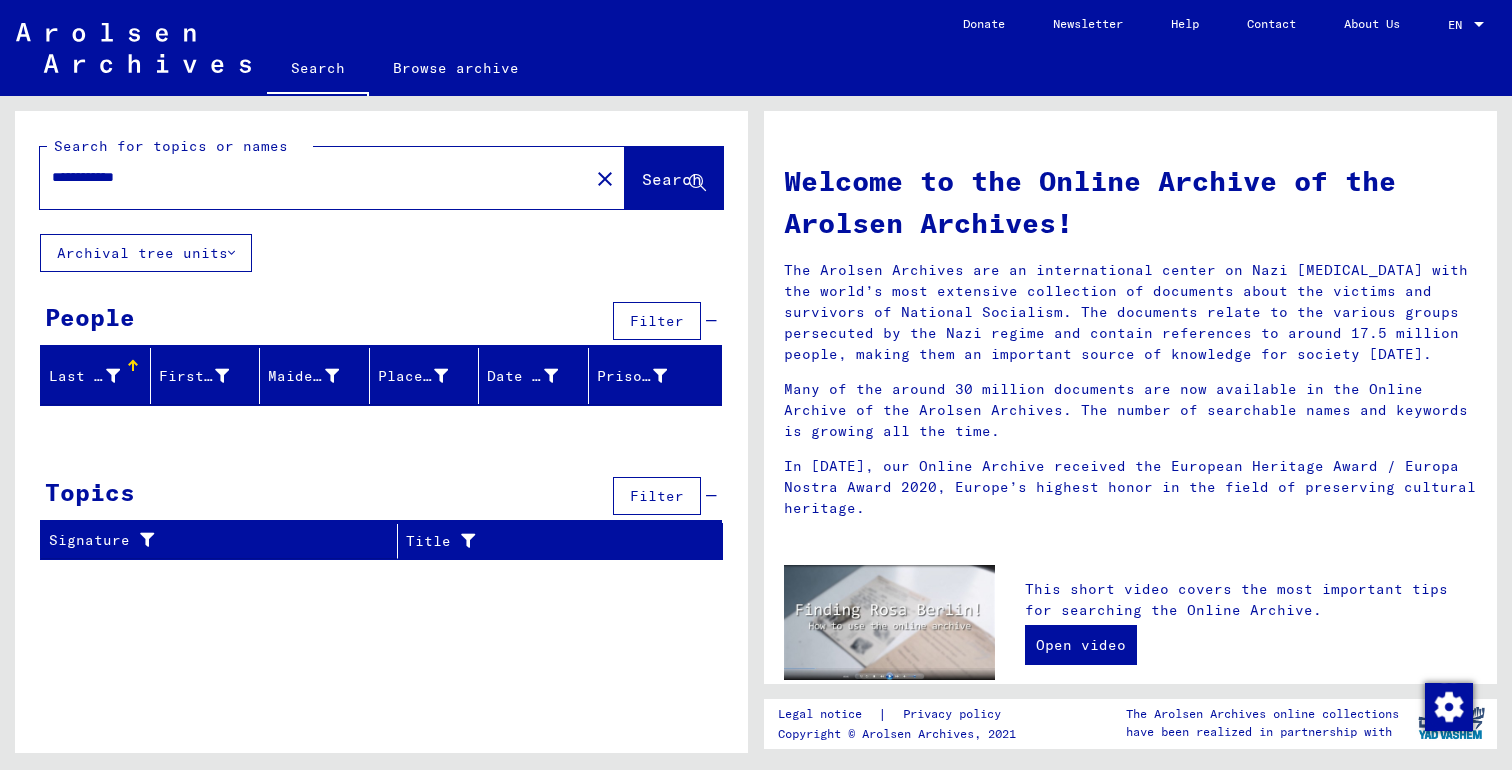 click on "Search" 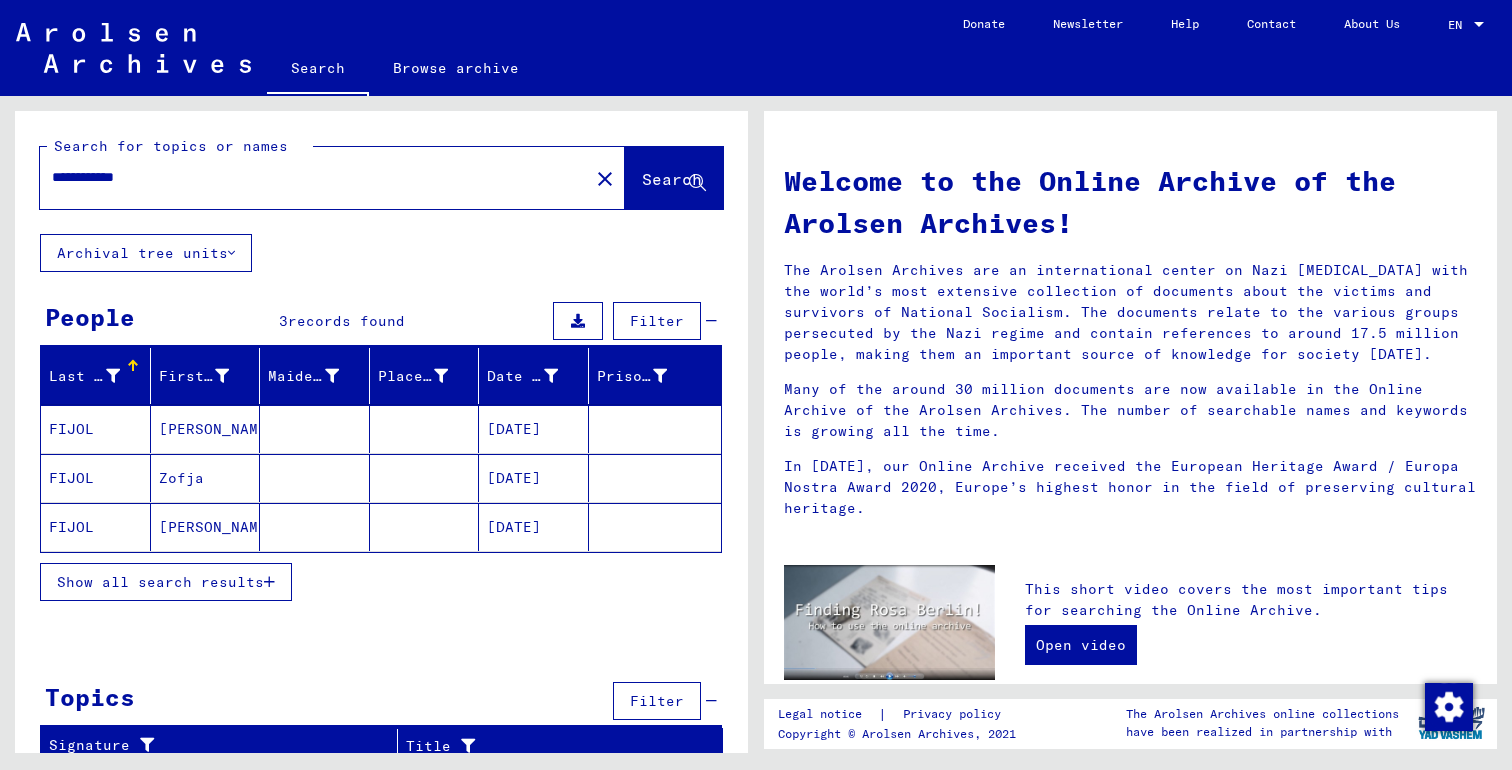 click on "Show all search results" at bounding box center [160, 582] 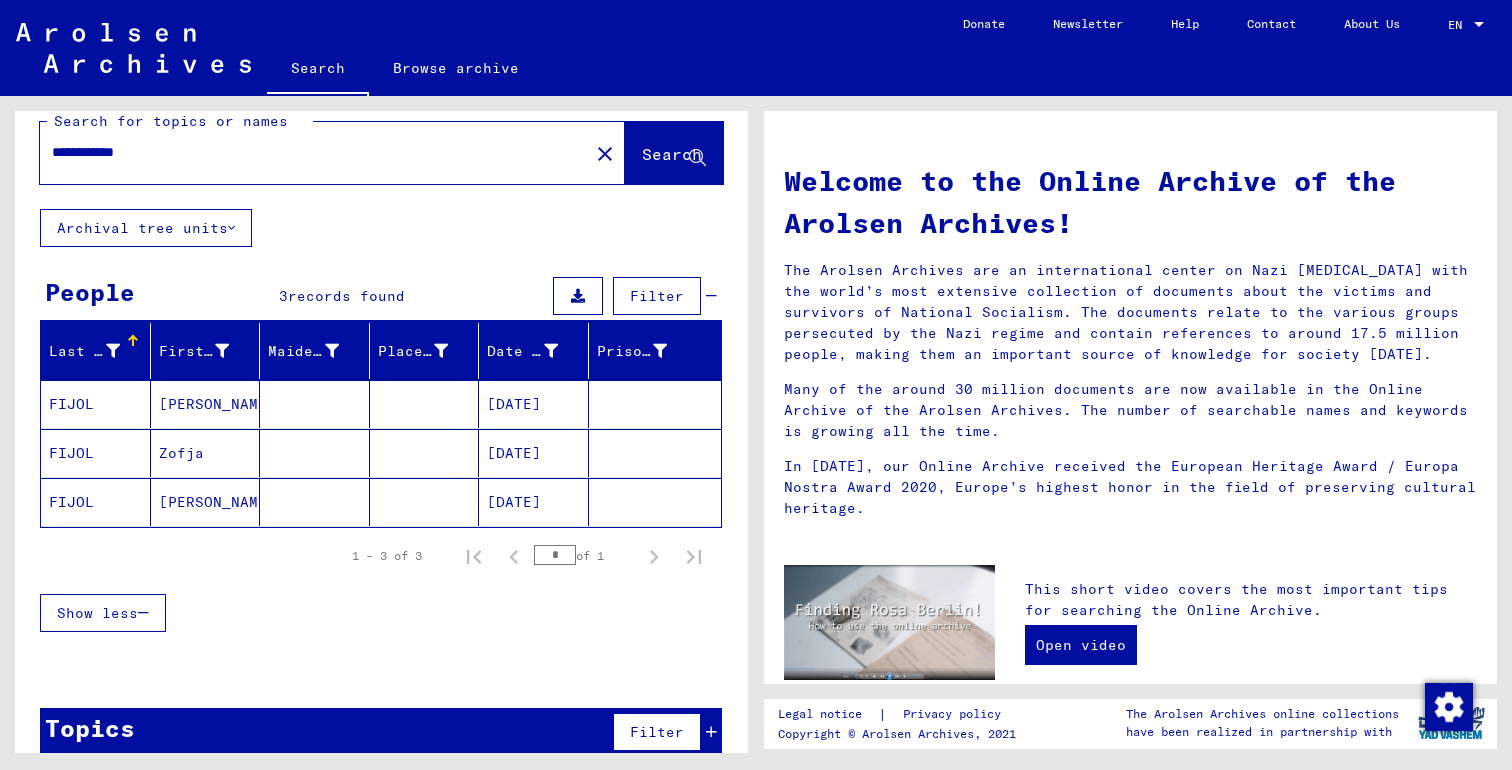 scroll, scrollTop: 0, scrollLeft: 0, axis: both 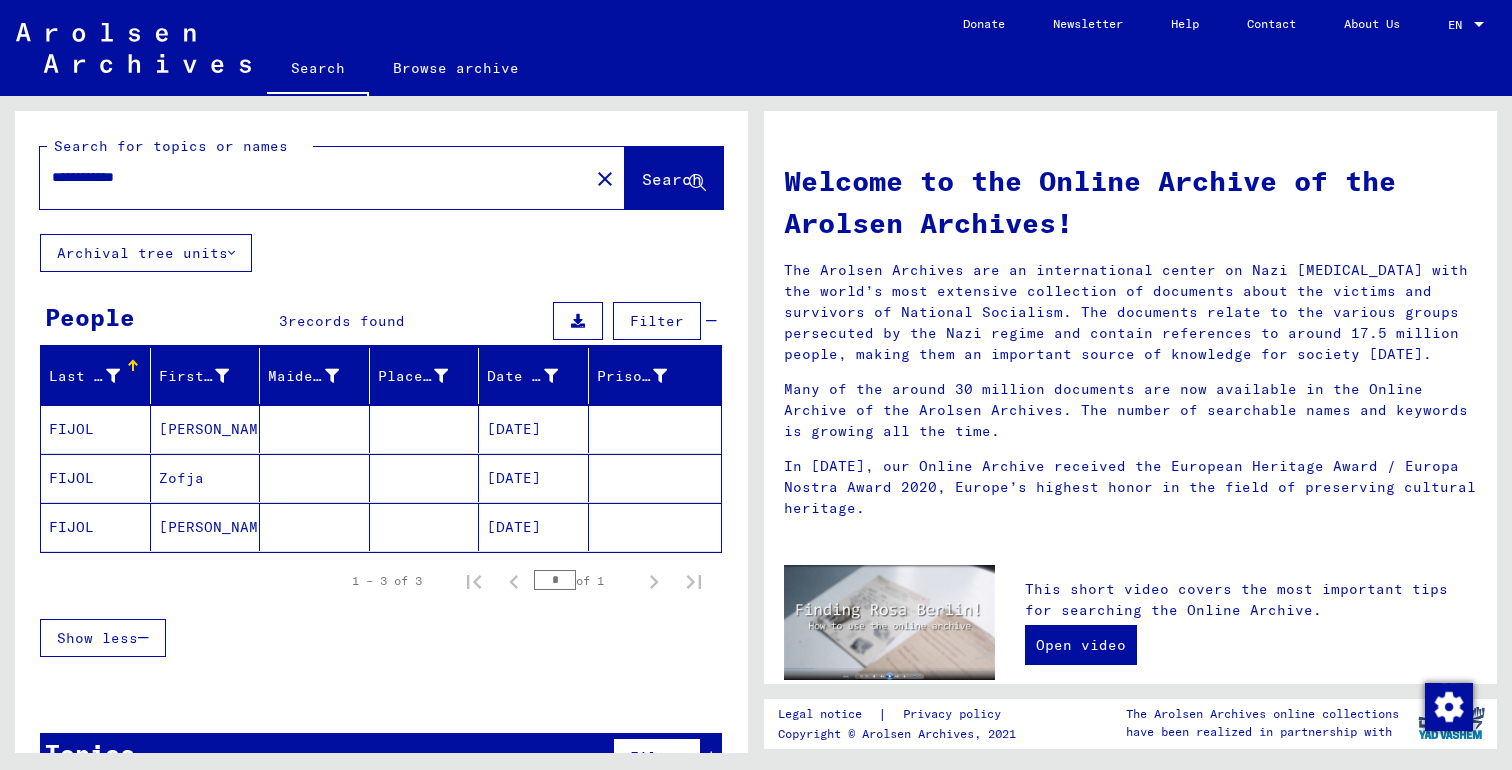 click on "In [DATE], our Online Archive received the European Heritage Award / Europa Nostra Award 2020, Europe’s highest honor in the field of preserving cultural heritage." at bounding box center [1130, 487] 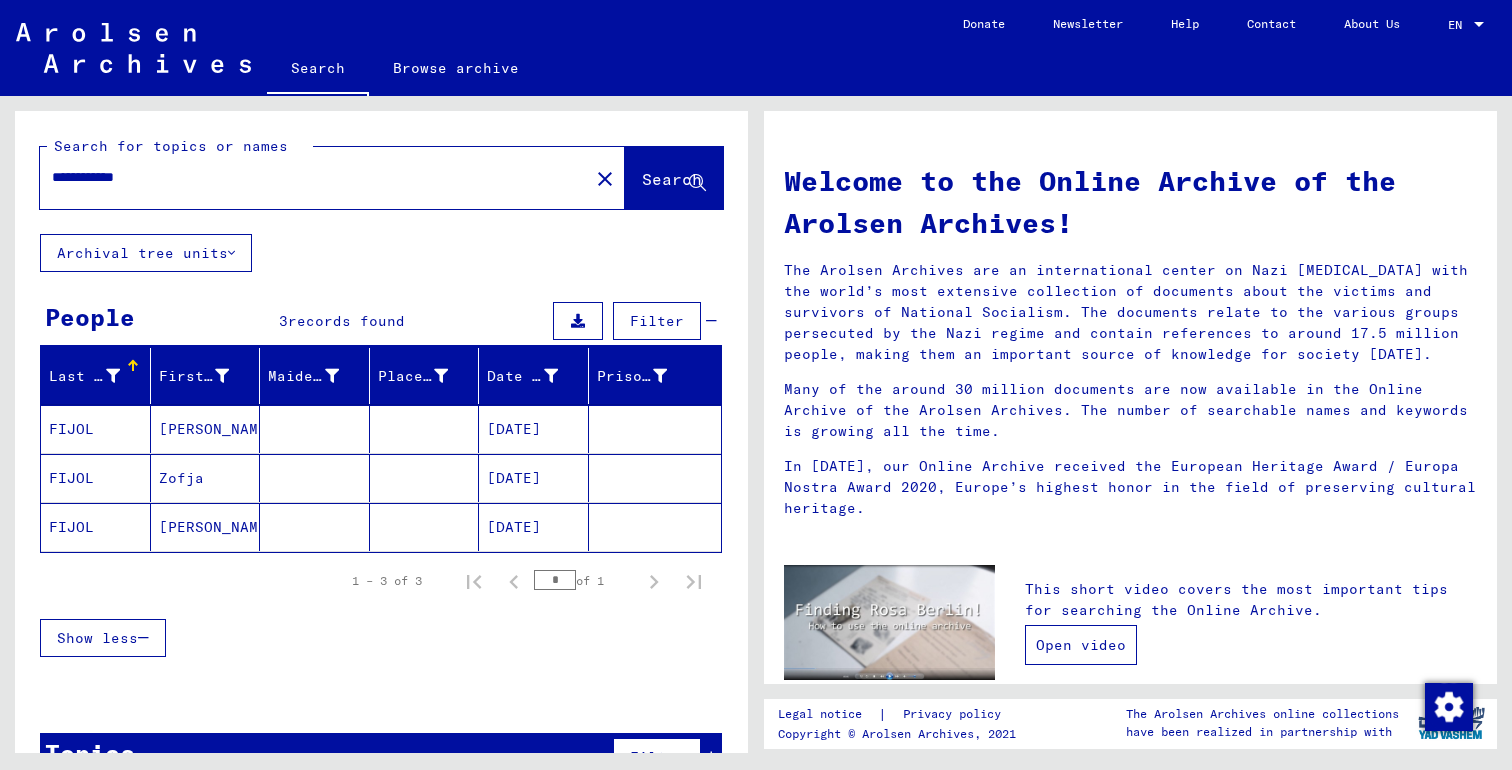 click on "Open video" at bounding box center [1081, 645] 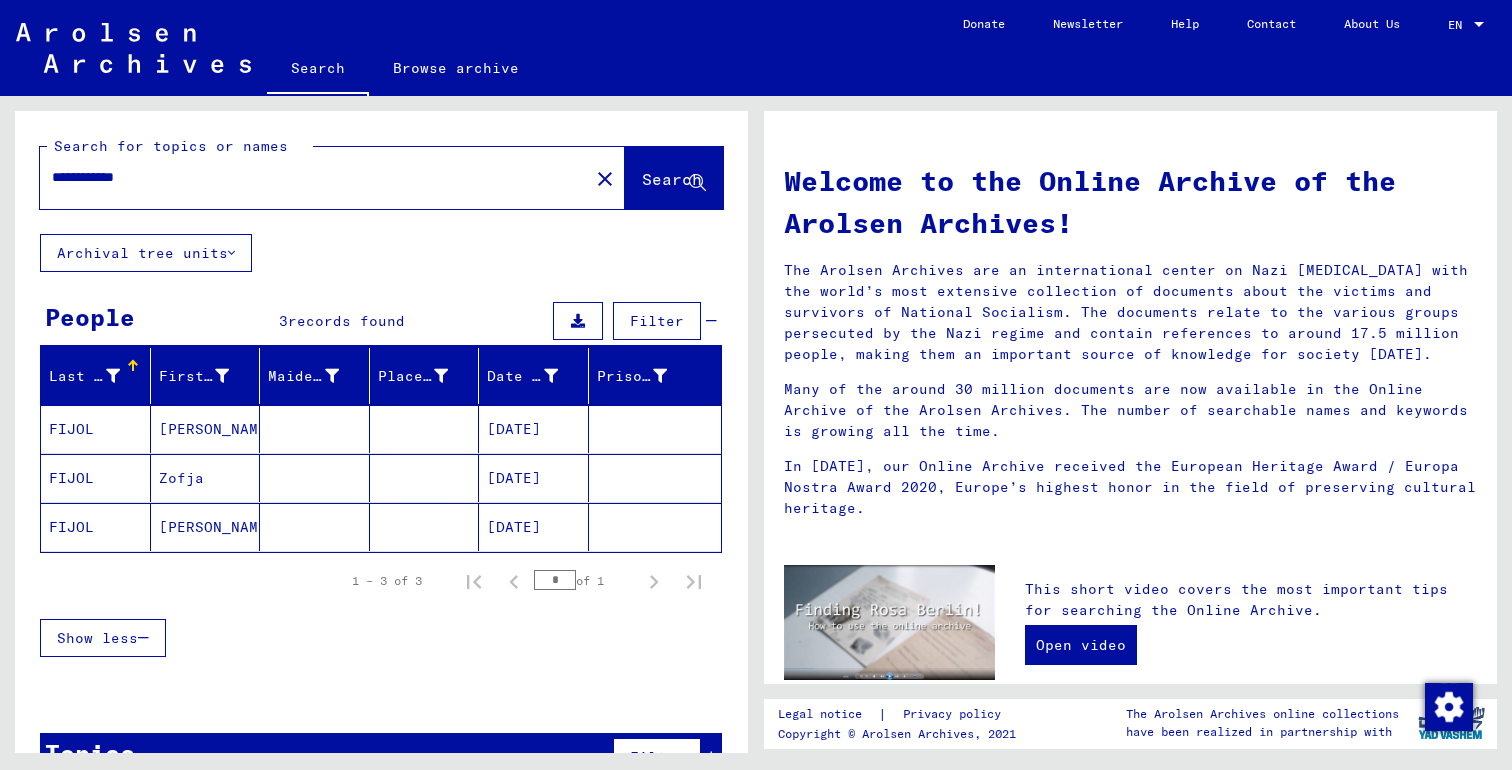 drag, startPoint x: 112, startPoint y: 178, endPoint x: 42, endPoint y: 178, distance: 70 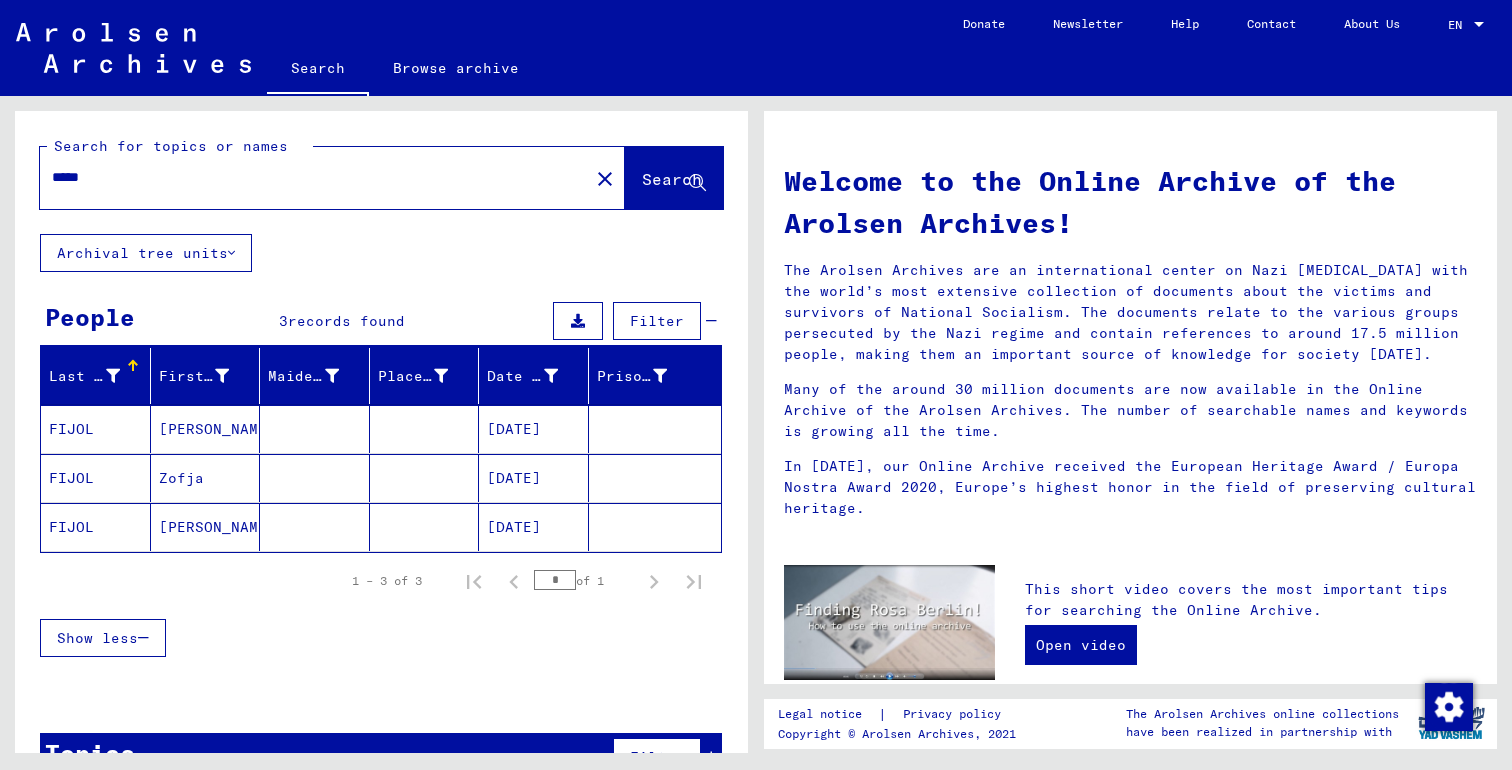type on "*****" 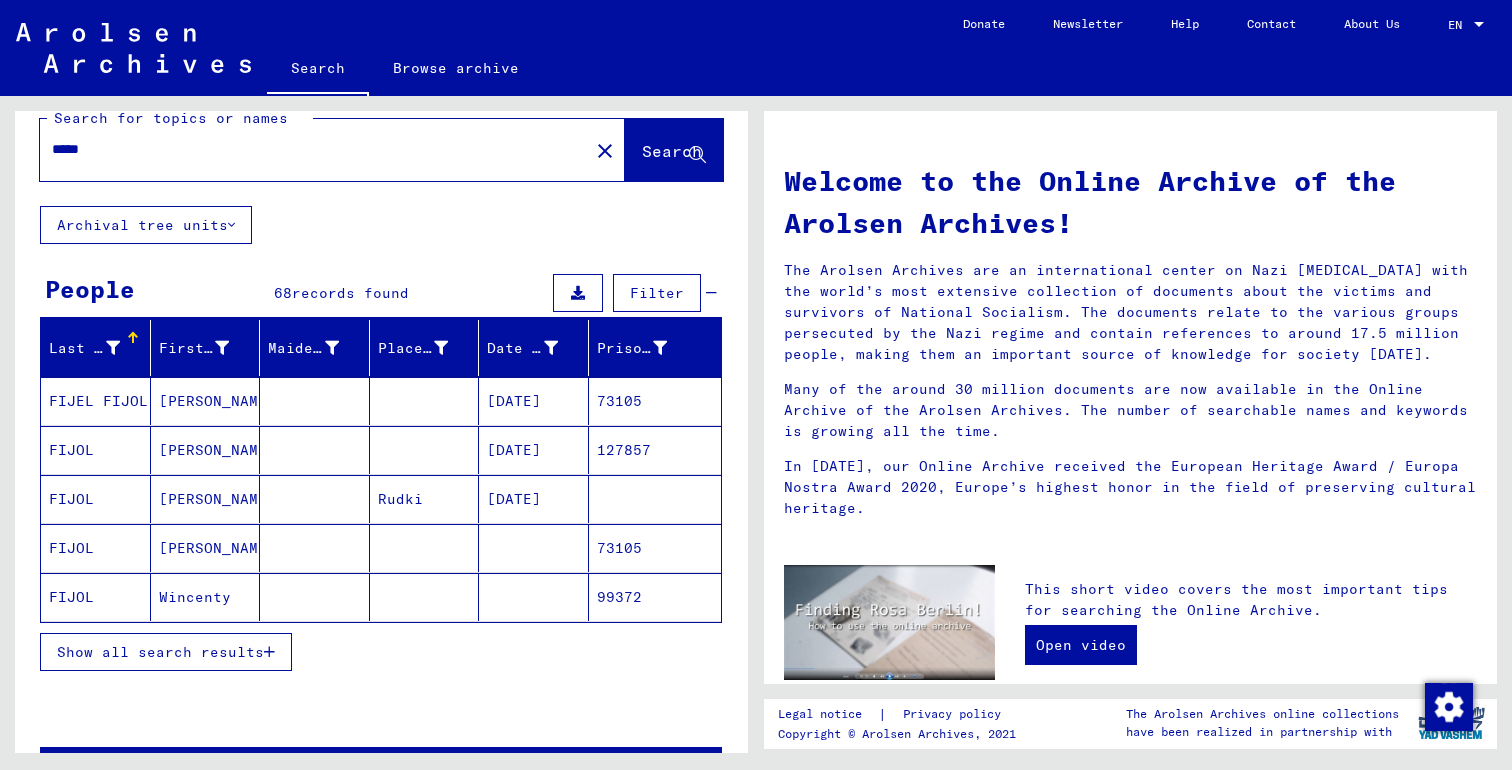 scroll, scrollTop: 19, scrollLeft: 0, axis: vertical 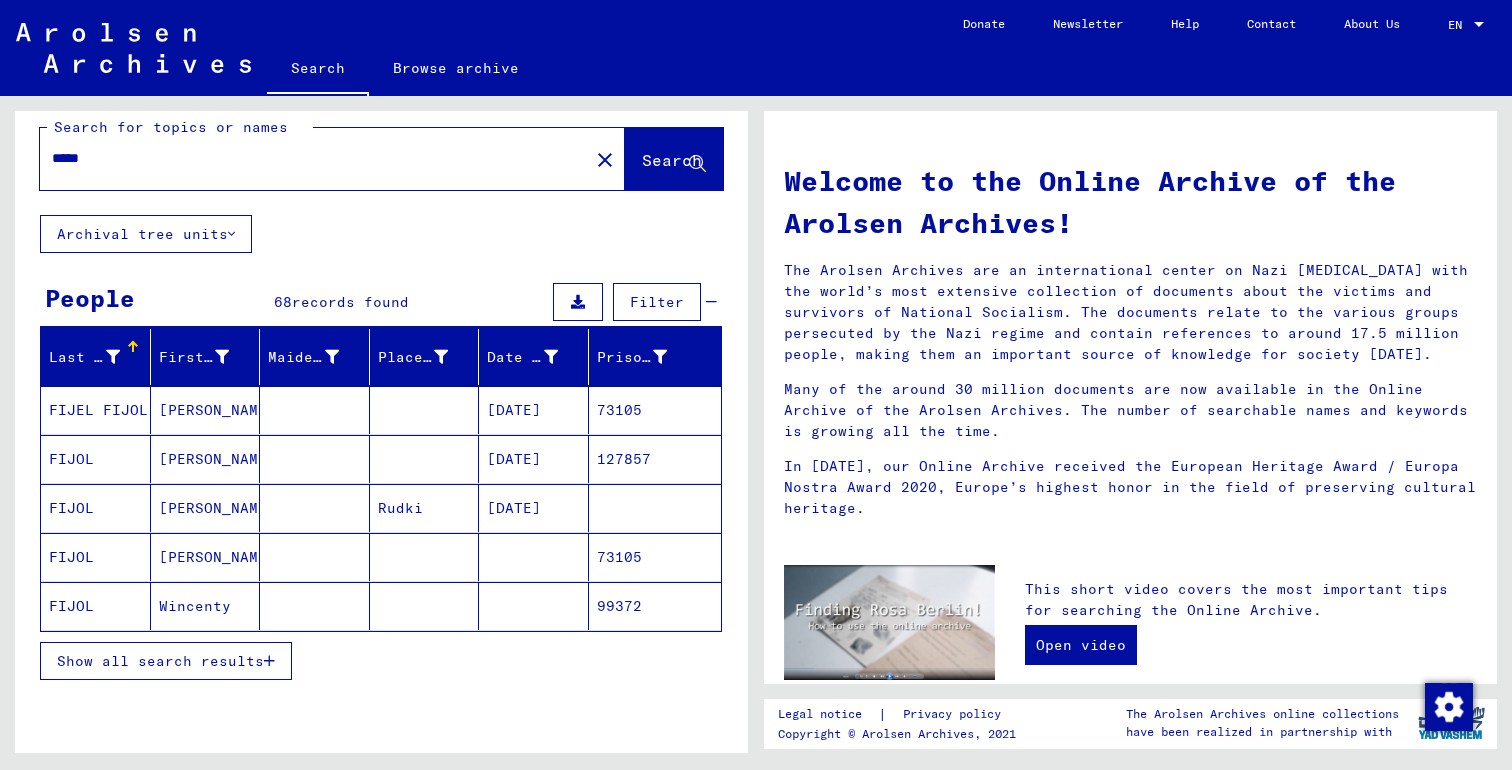 click on "[DATE]" at bounding box center [534, 508] 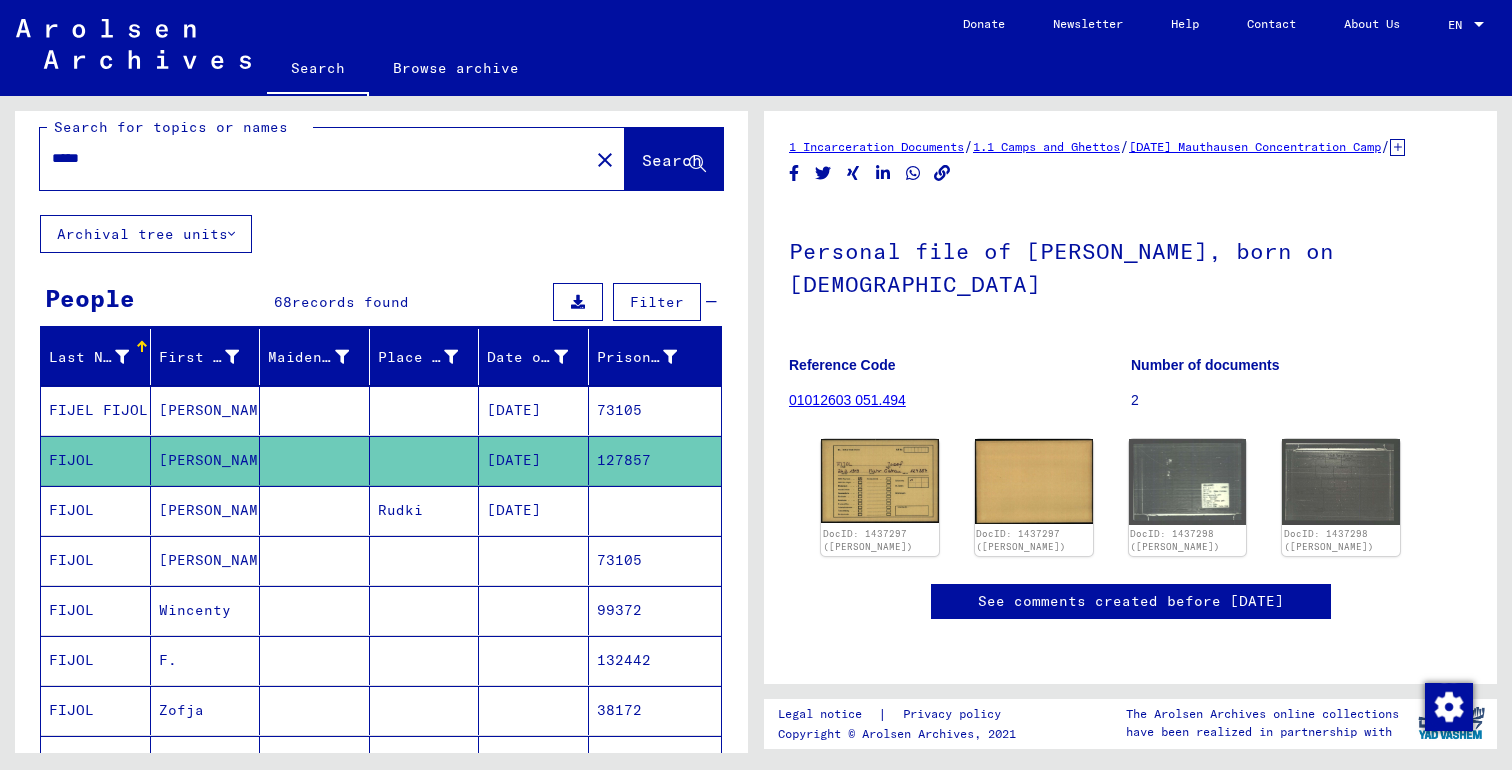 scroll, scrollTop: 0, scrollLeft: 0, axis: both 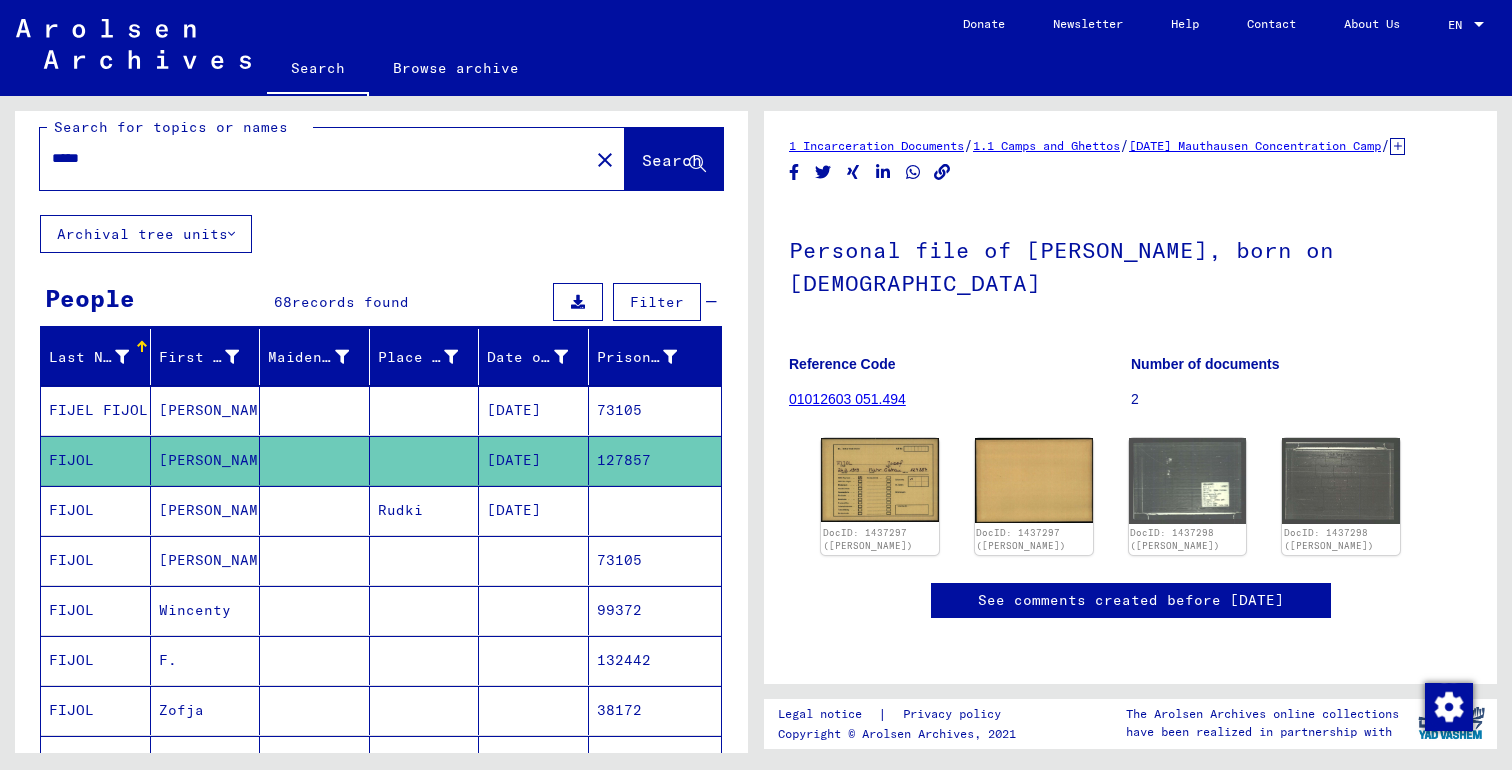 click on "127857" 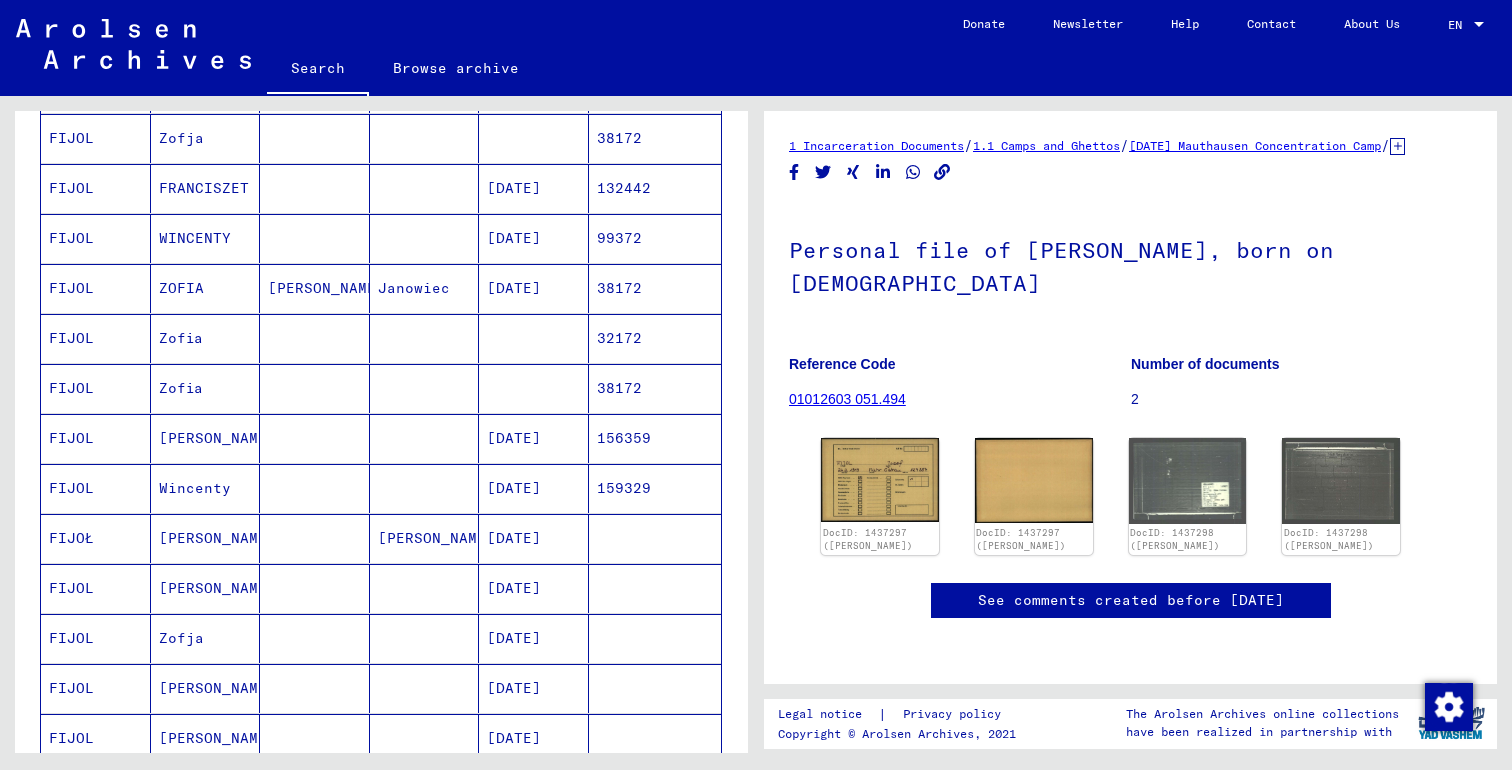 scroll, scrollTop: 605, scrollLeft: 0, axis: vertical 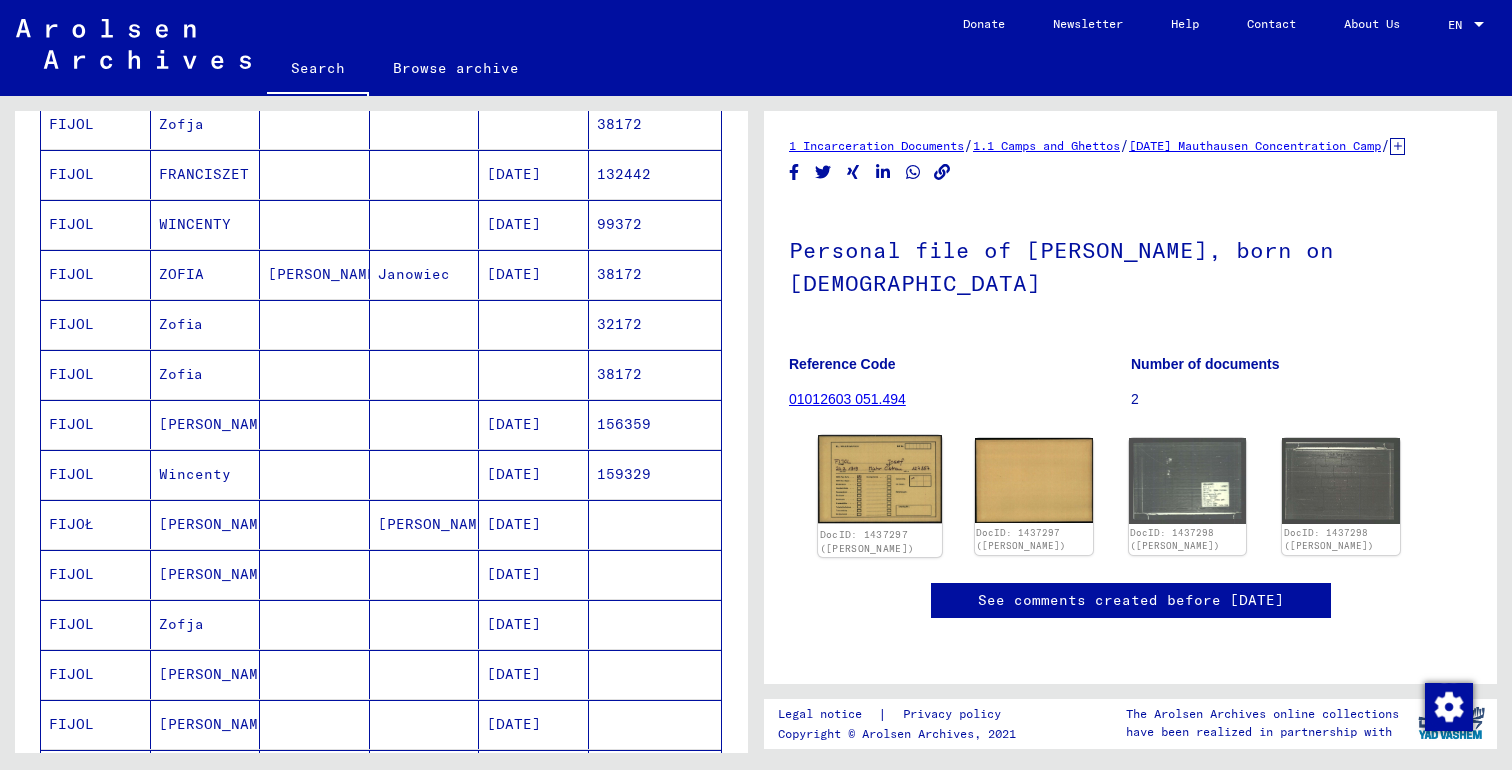 click 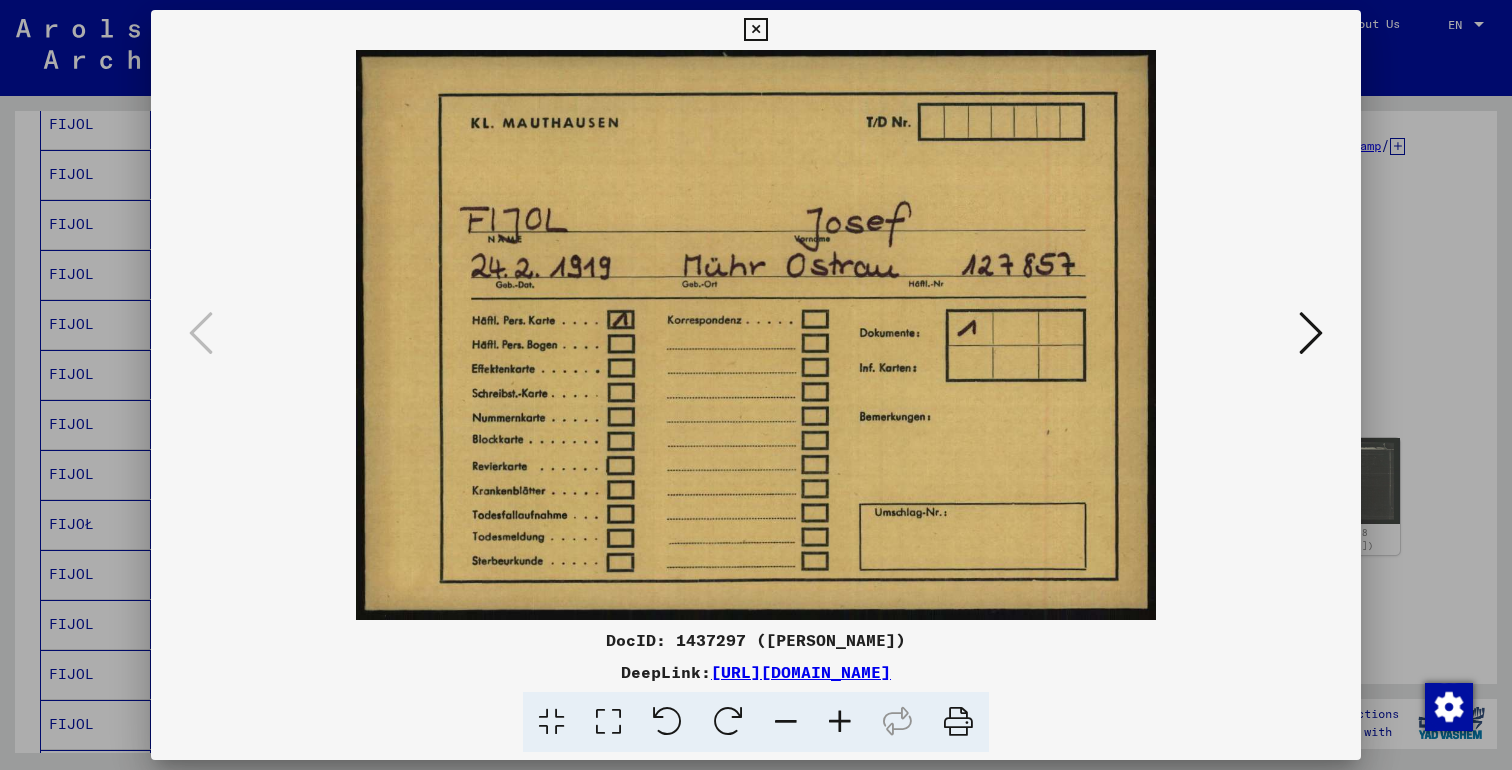 click at bounding box center [1311, 333] 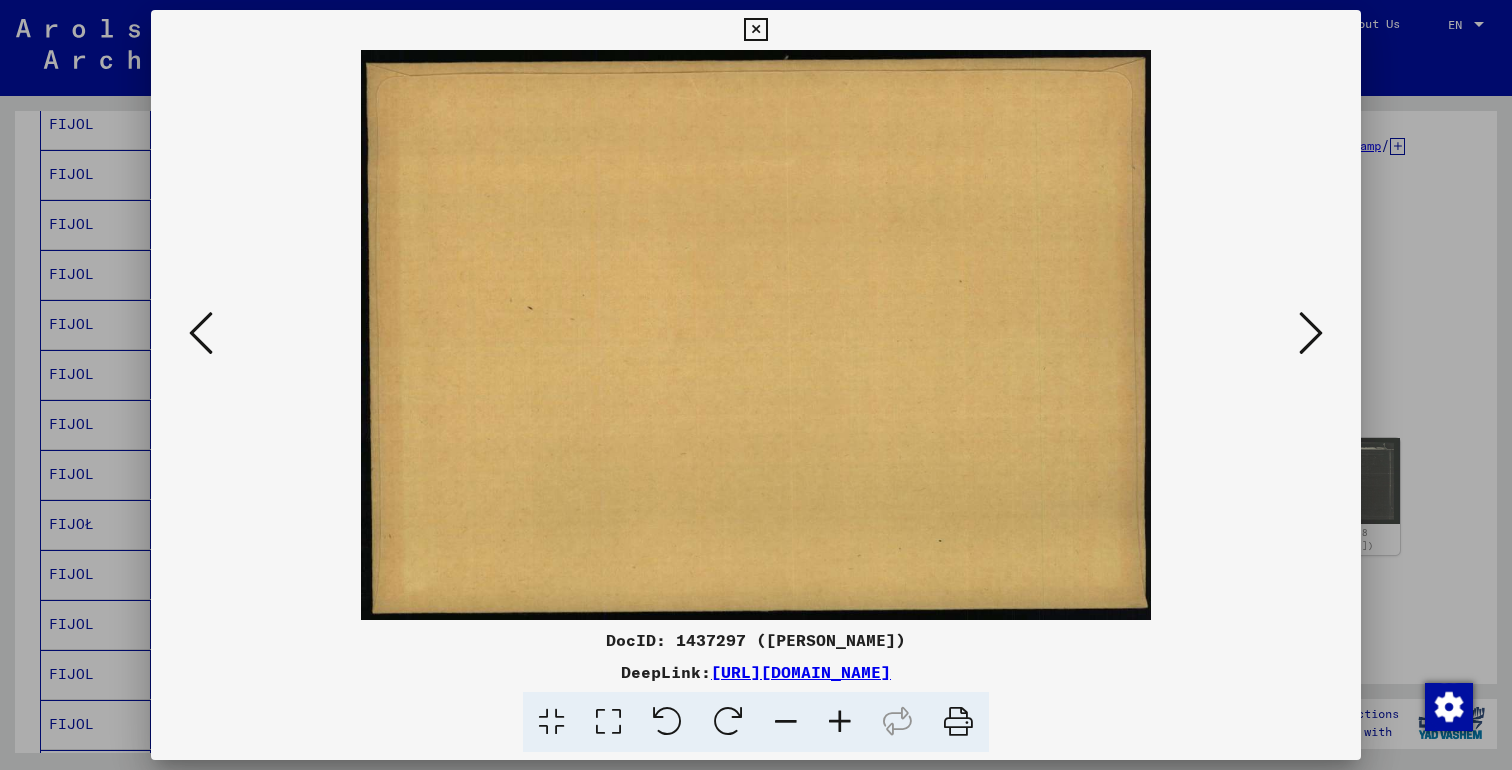 click at bounding box center (1311, 333) 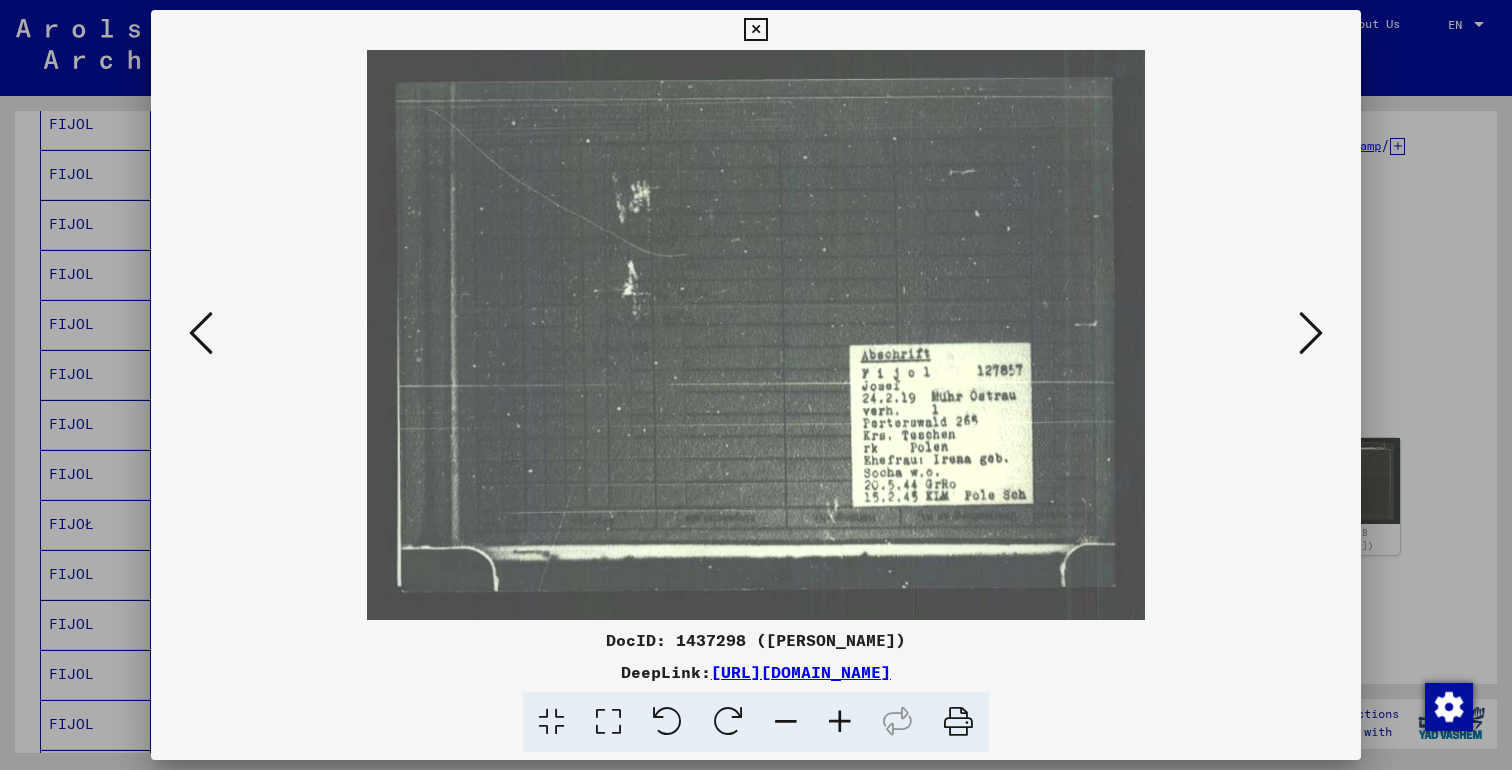 click at bounding box center [1311, 333] 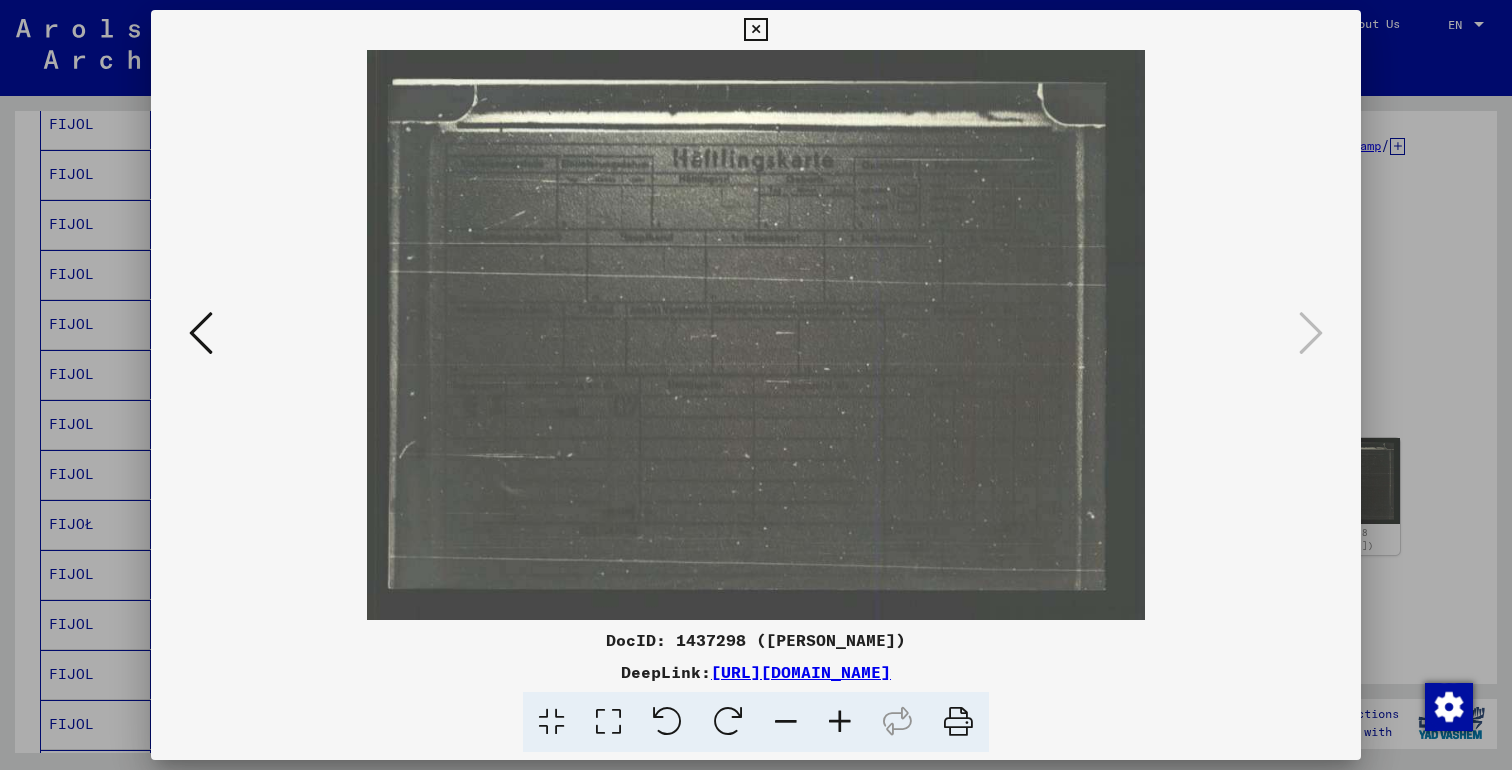 click at bounding box center [201, 333] 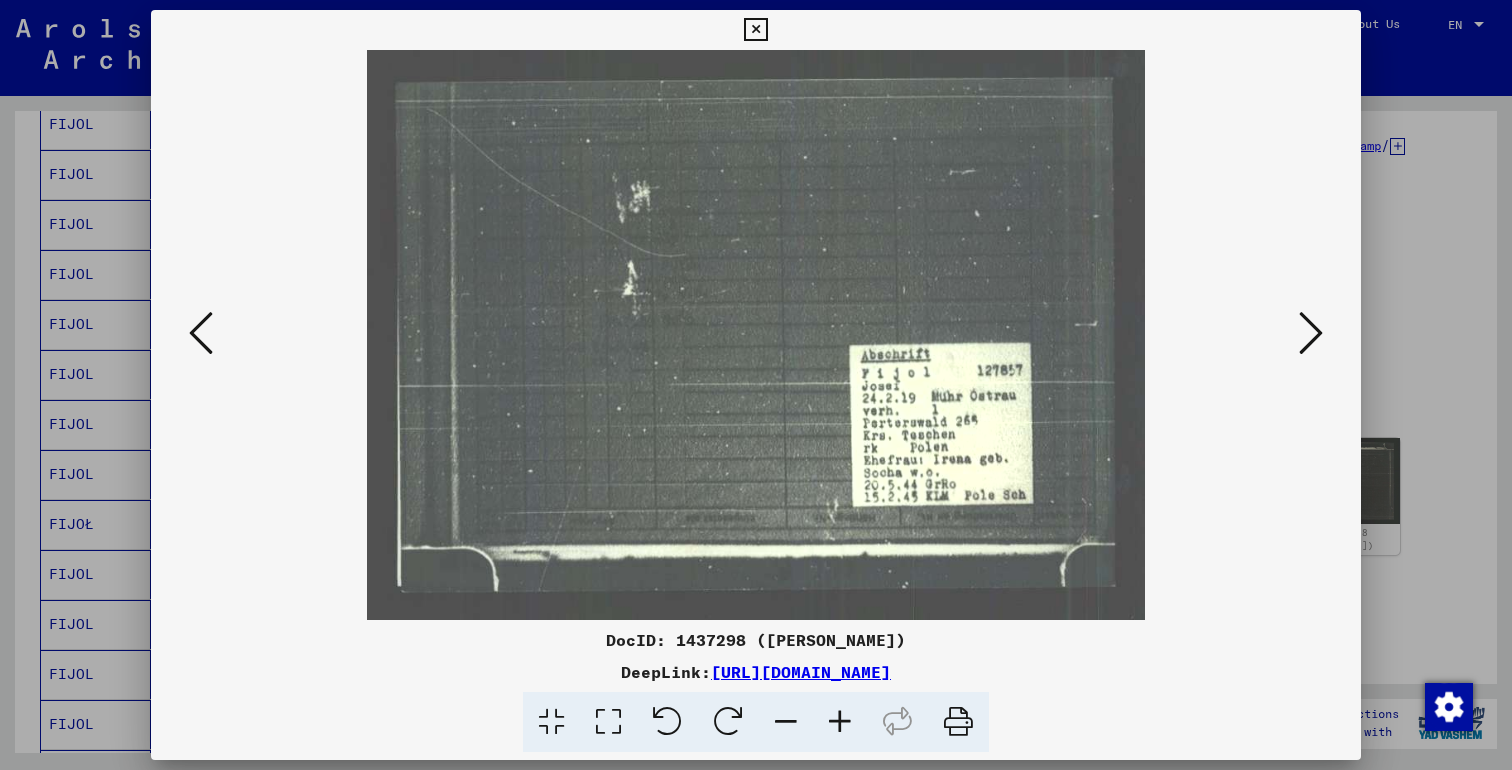 click on "[URL][DOMAIN_NAME]" at bounding box center (801, 672) 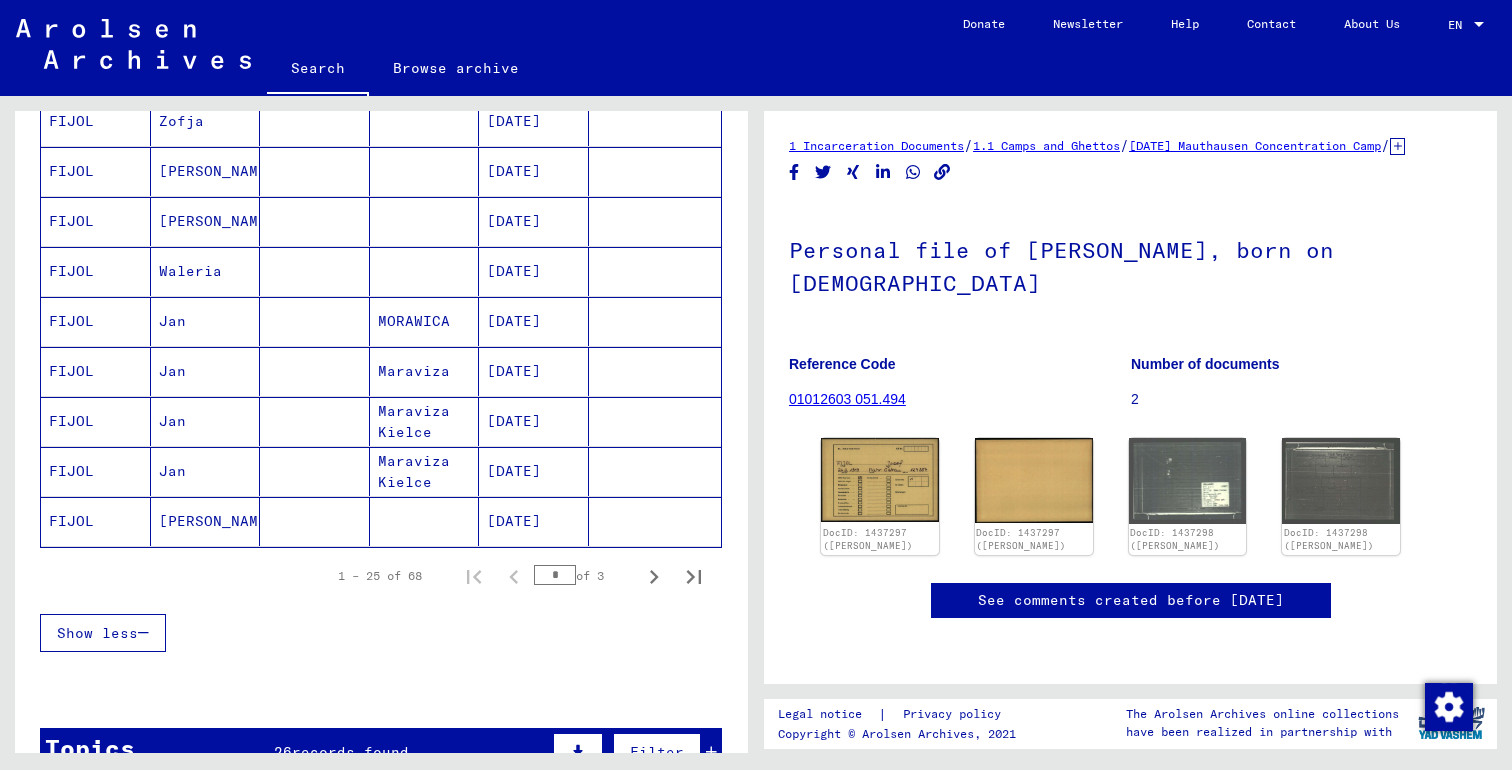 scroll, scrollTop: 1128, scrollLeft: 0, axis: vertical 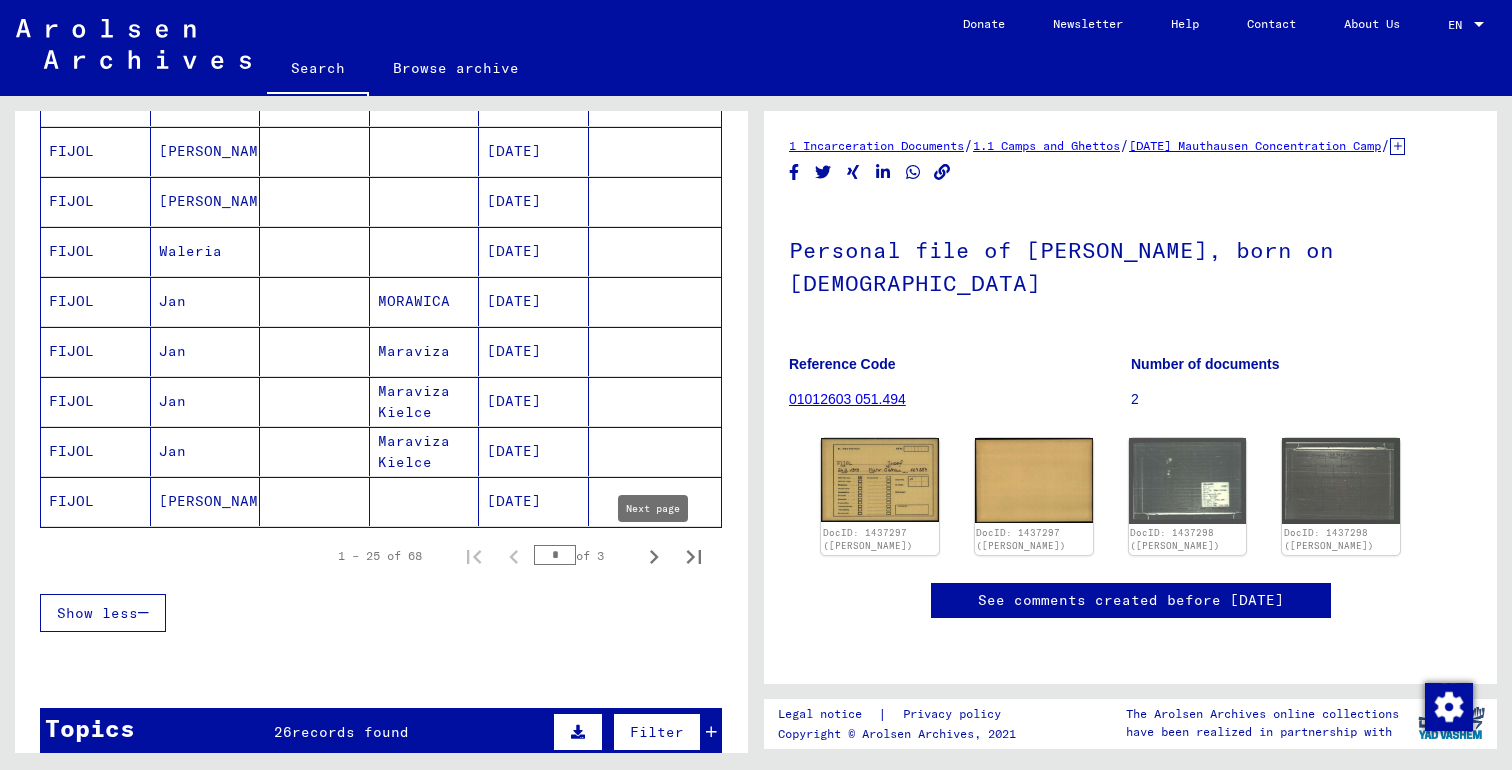 click 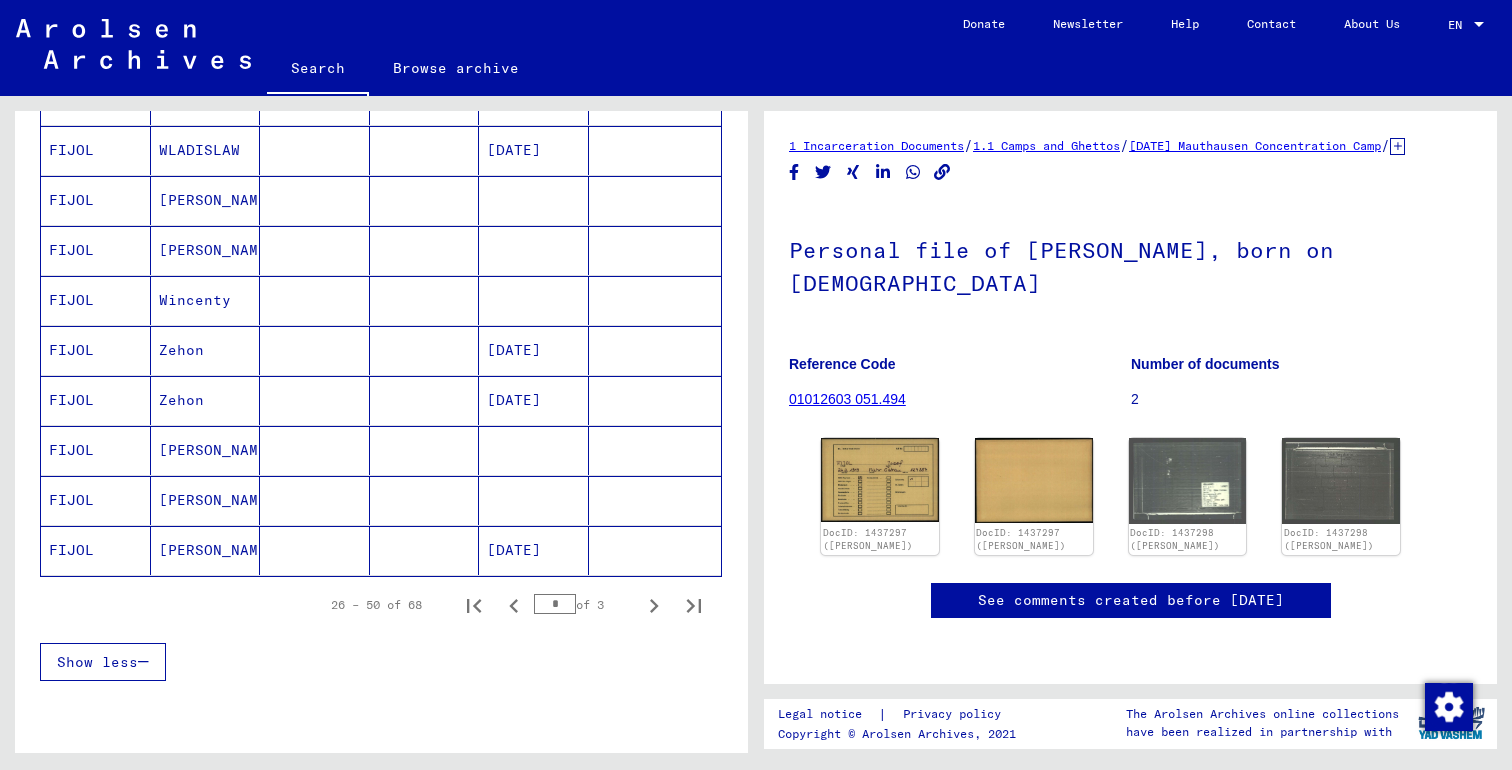 scroll, scrollTop: 1244, scrollLeft: 0, axis: vertical 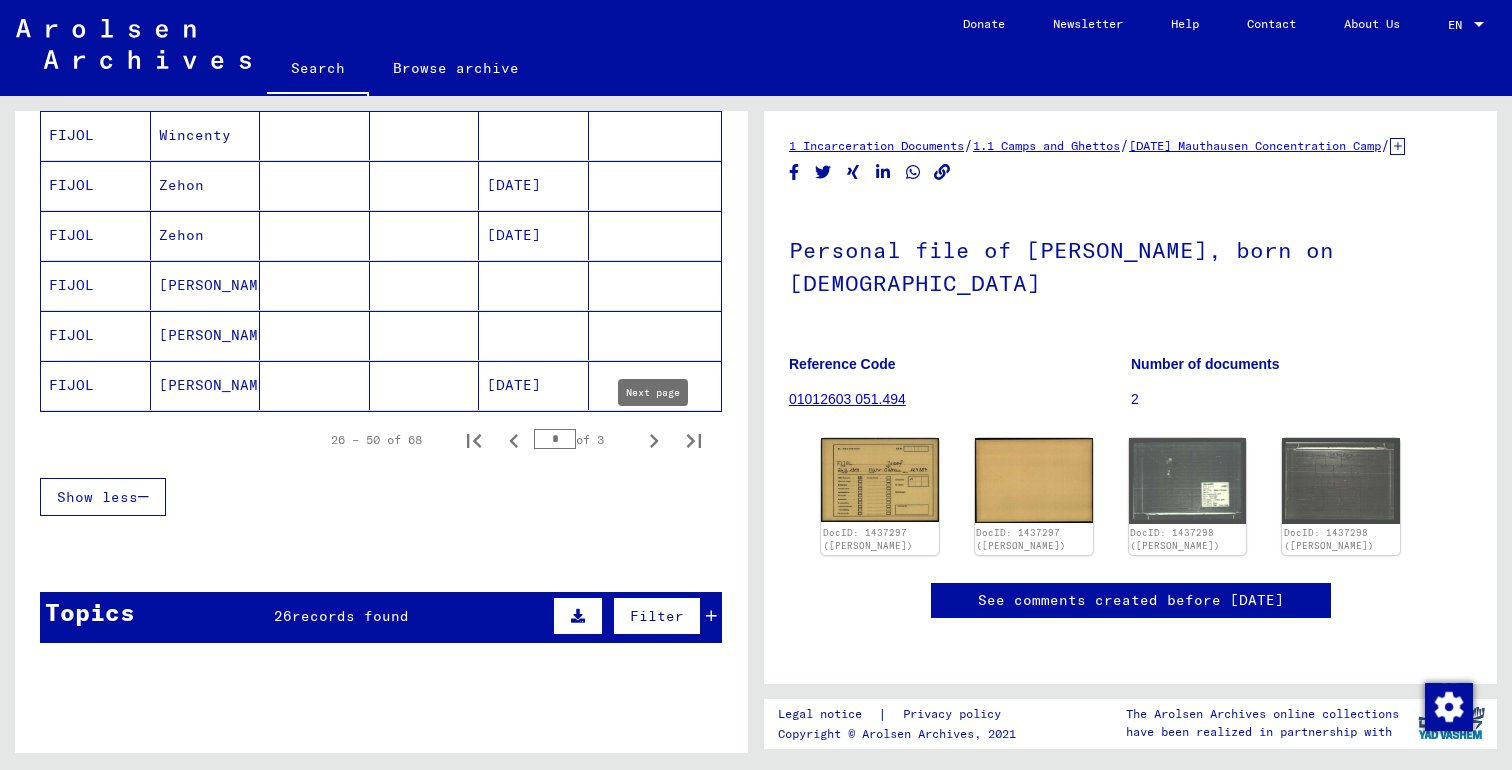 click 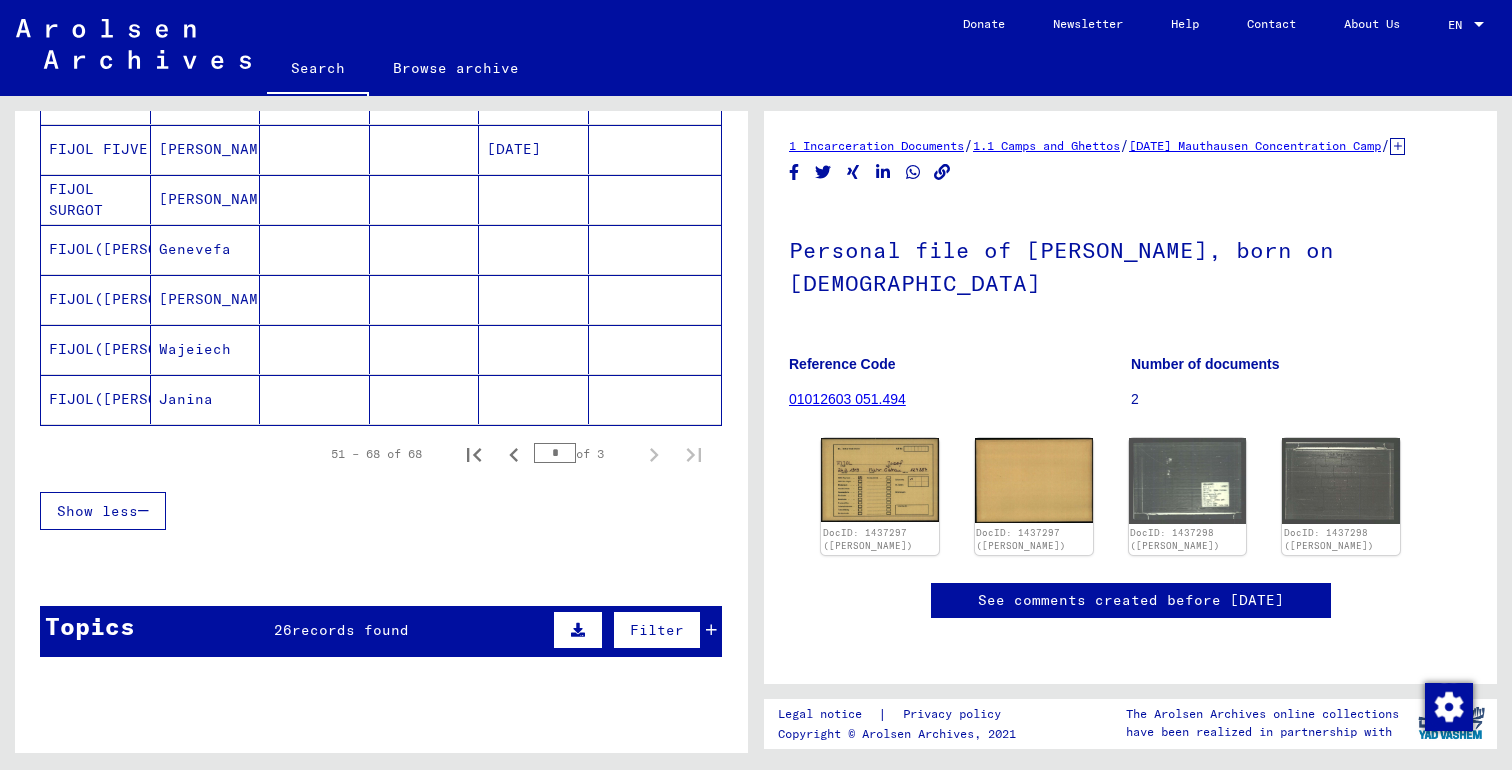 scroll, scrollTop: 942, scrollLeft: 0, axis: vertical 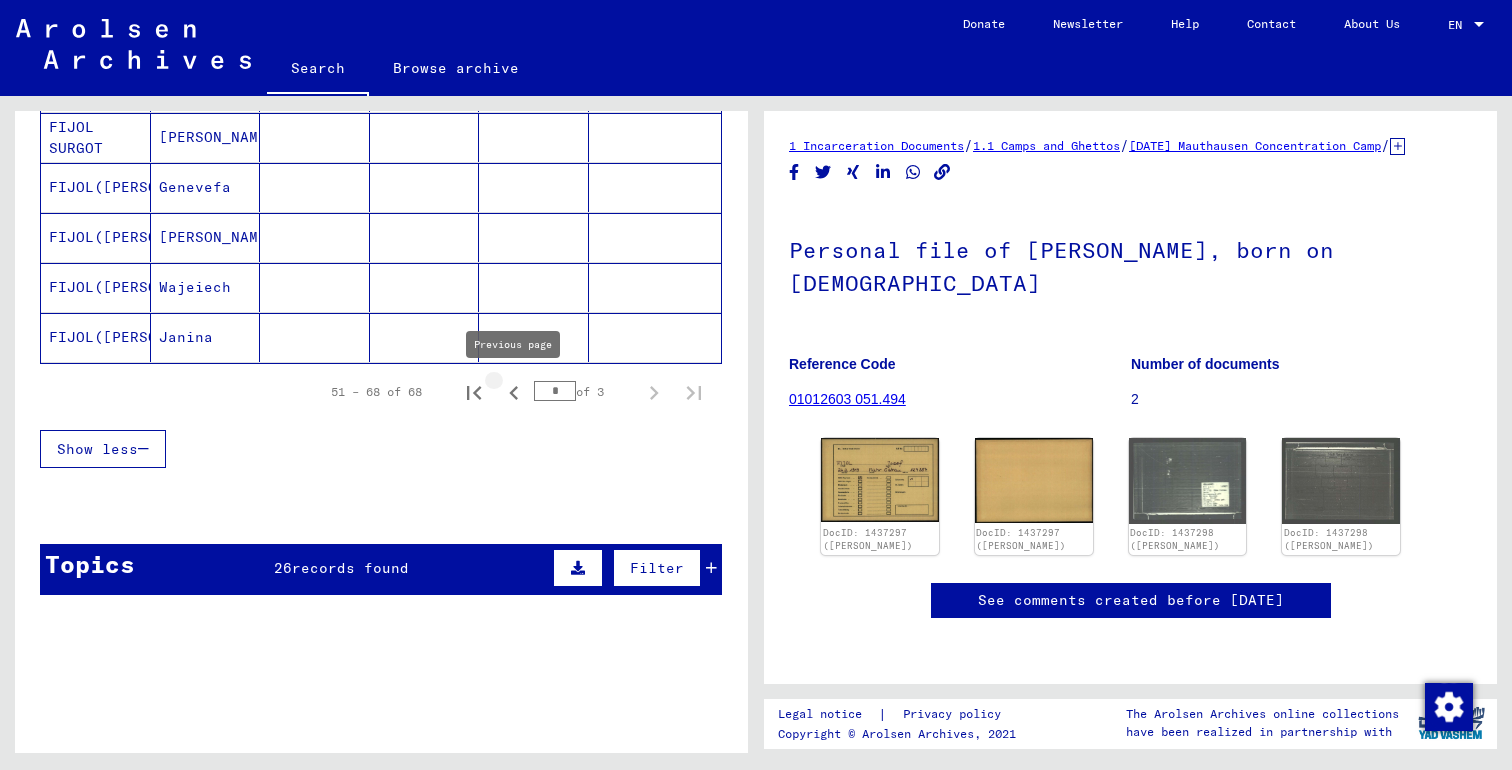 click 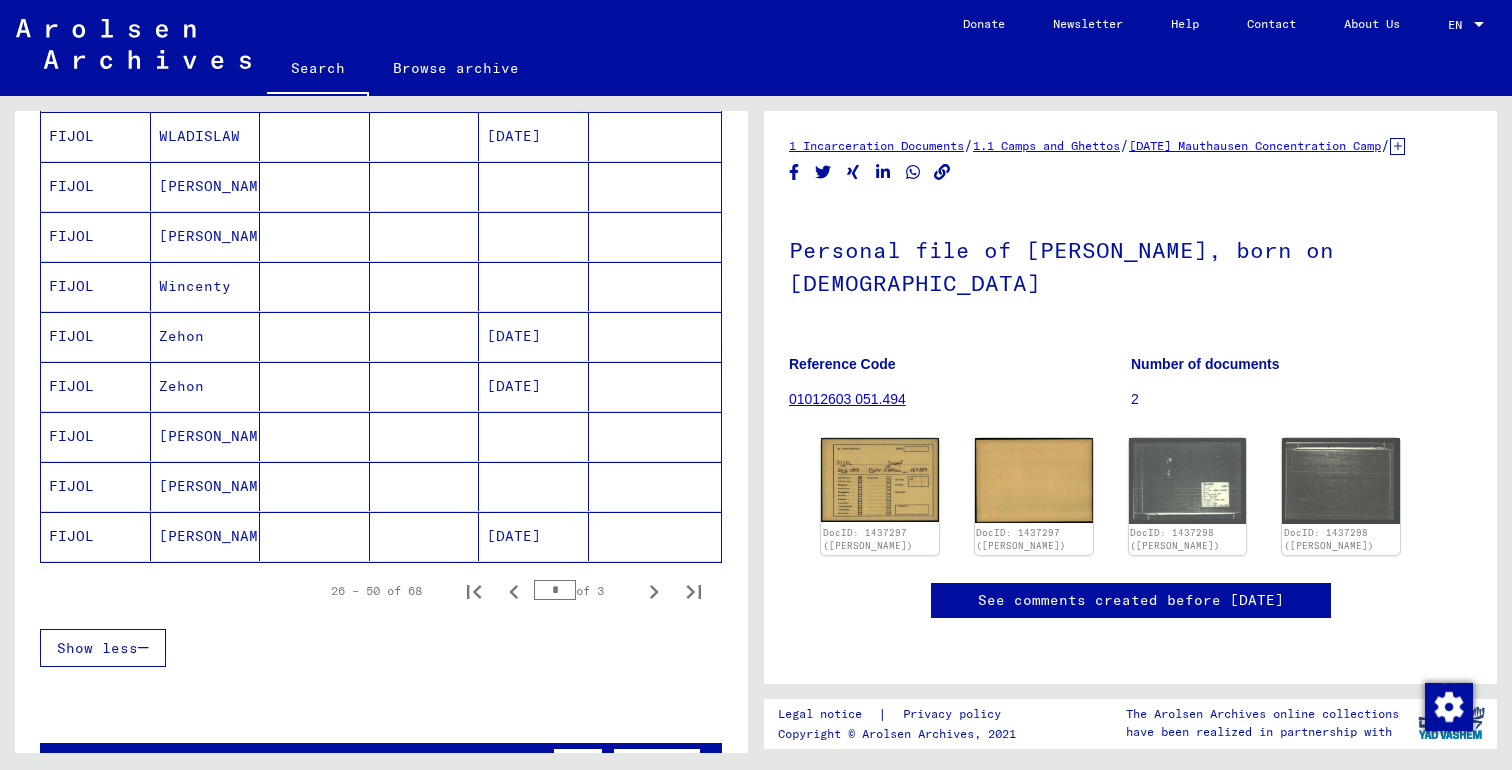 scroll, scrollTop: 1116, scrollLeft: 0, axis: vertical 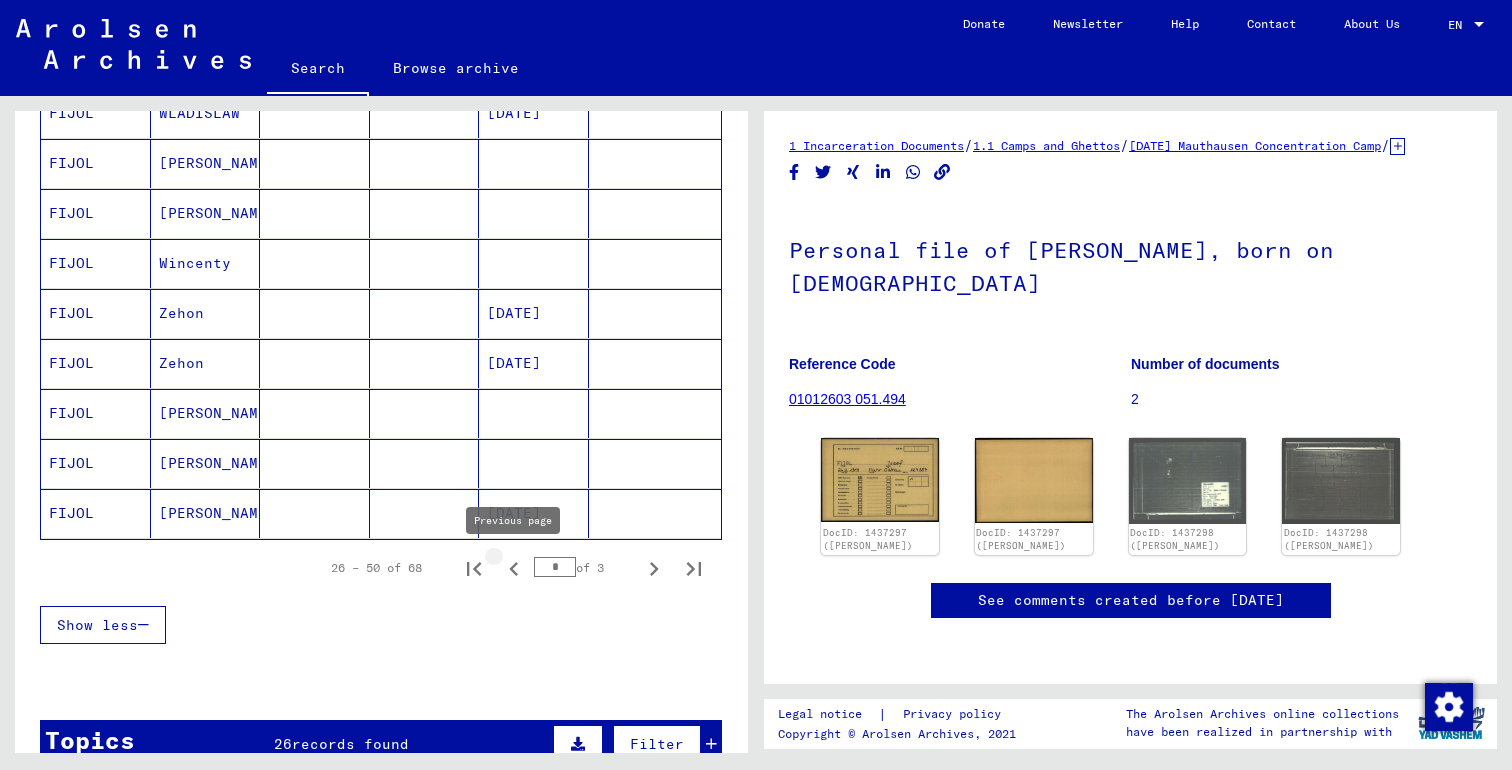 click 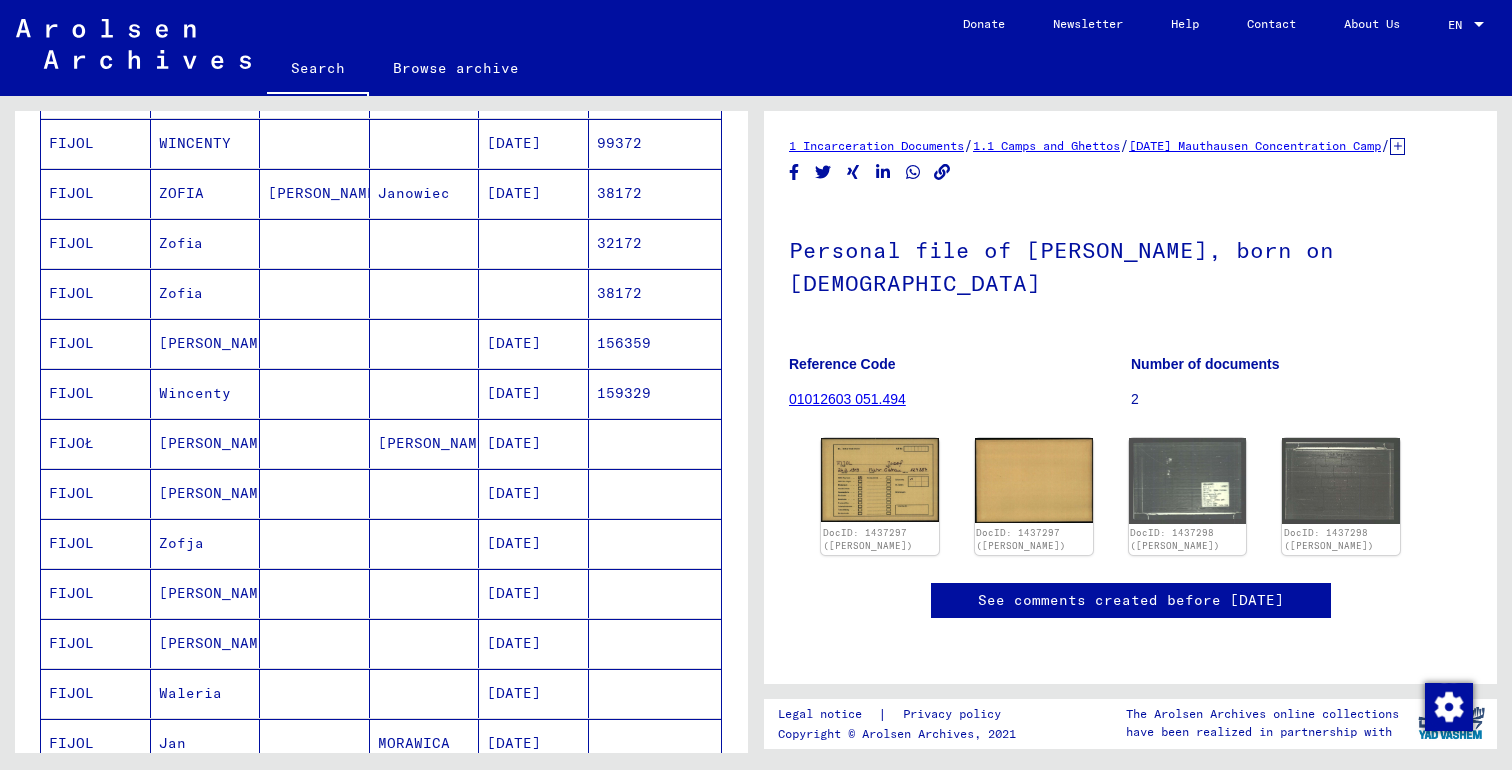 scroll, scrollTop: 683, scrollLeft: 0, axis: vertical 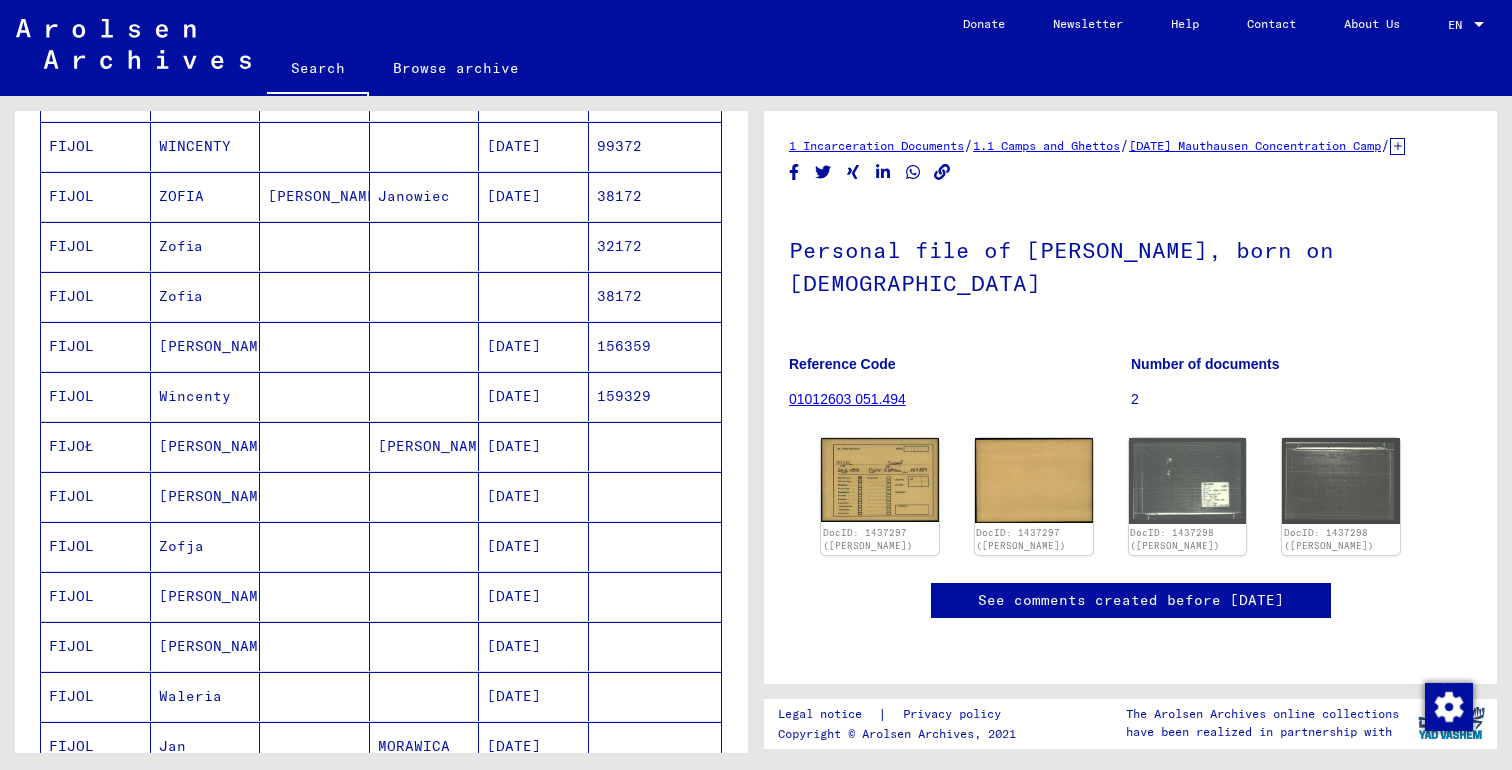 click on "[DATE]" at bounding box center [534, 396] 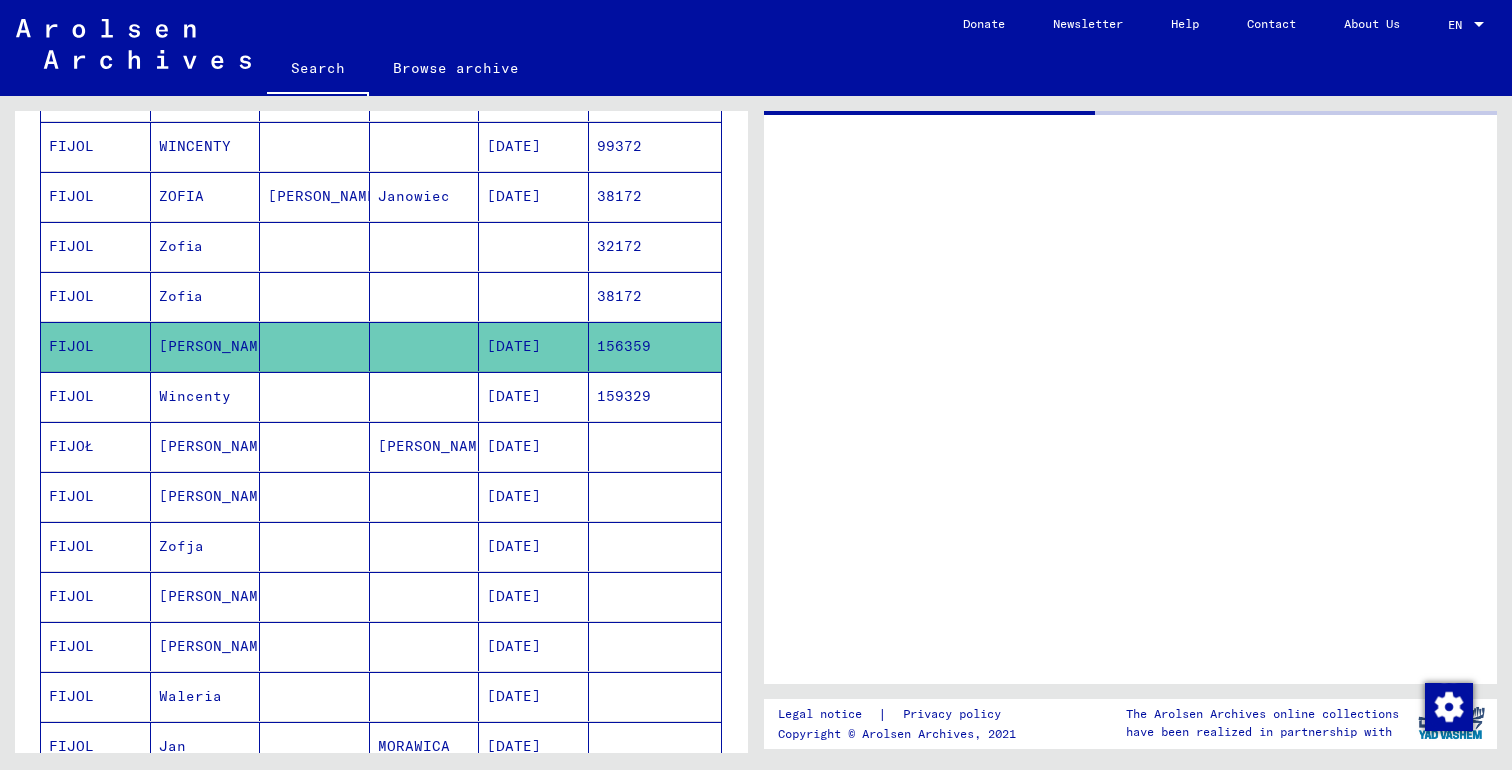 scroll, scrollTop: 0, scrollLeft: 0, axis: both 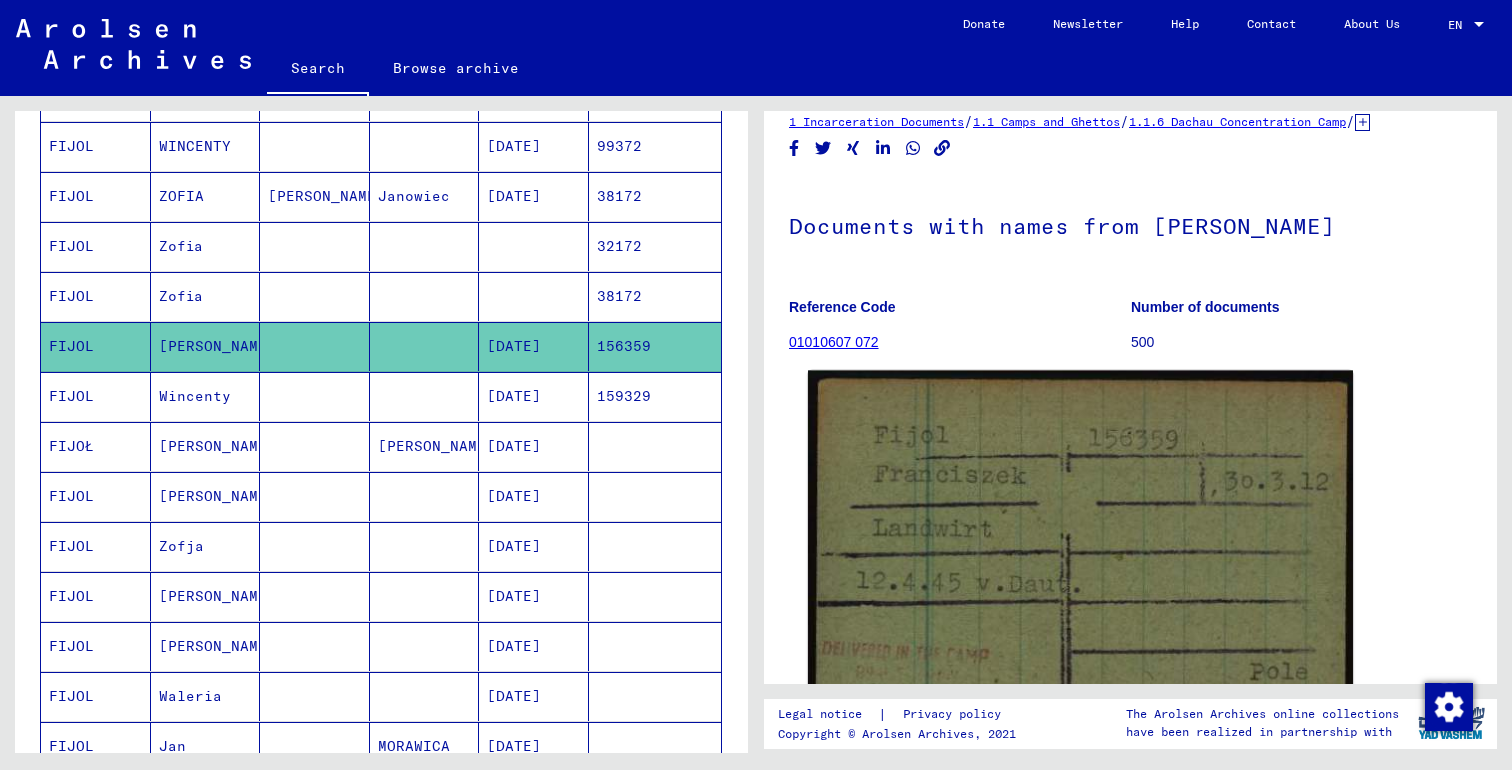 click 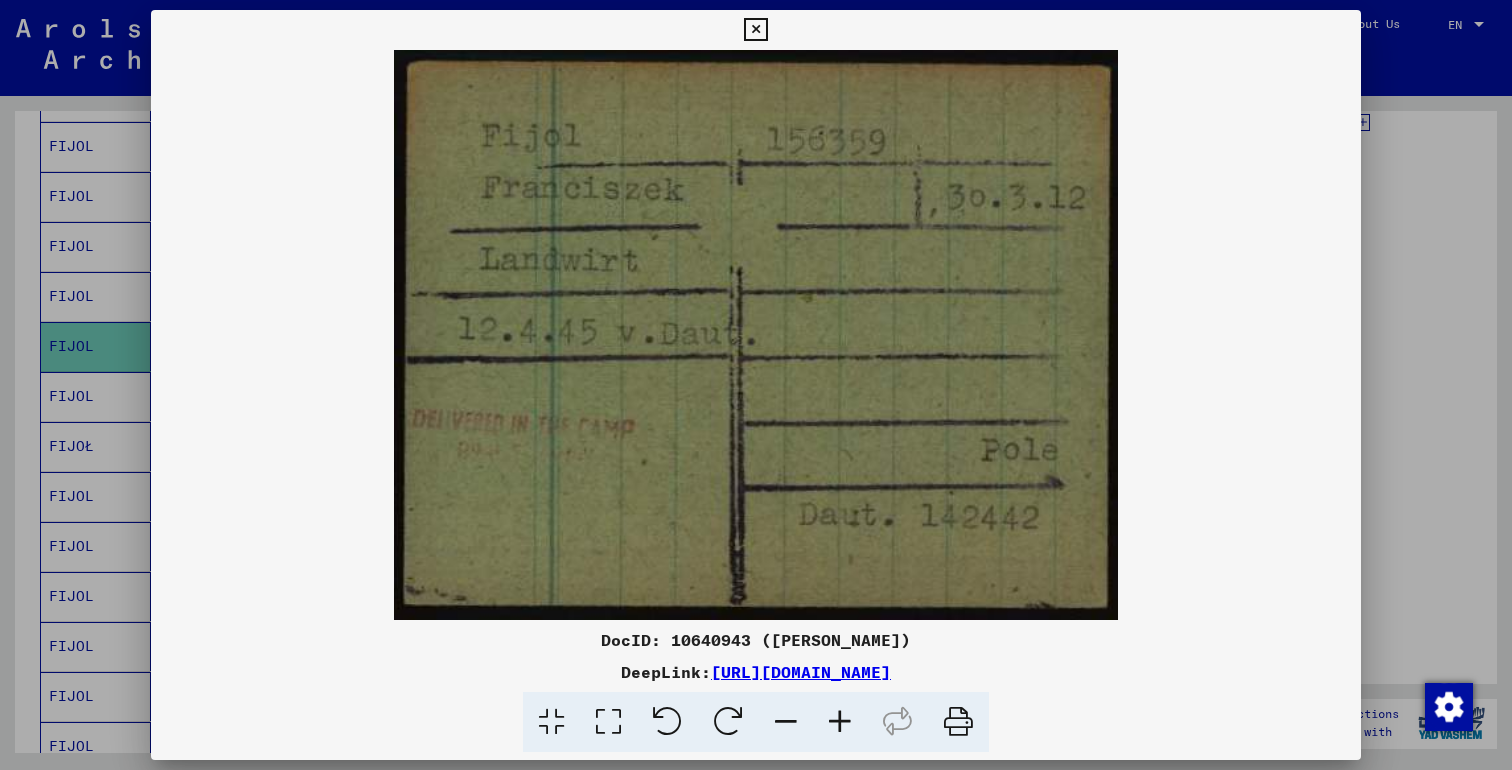 click on "[URL][DOMAIN_NAME]" at bounding box center [801, 672] 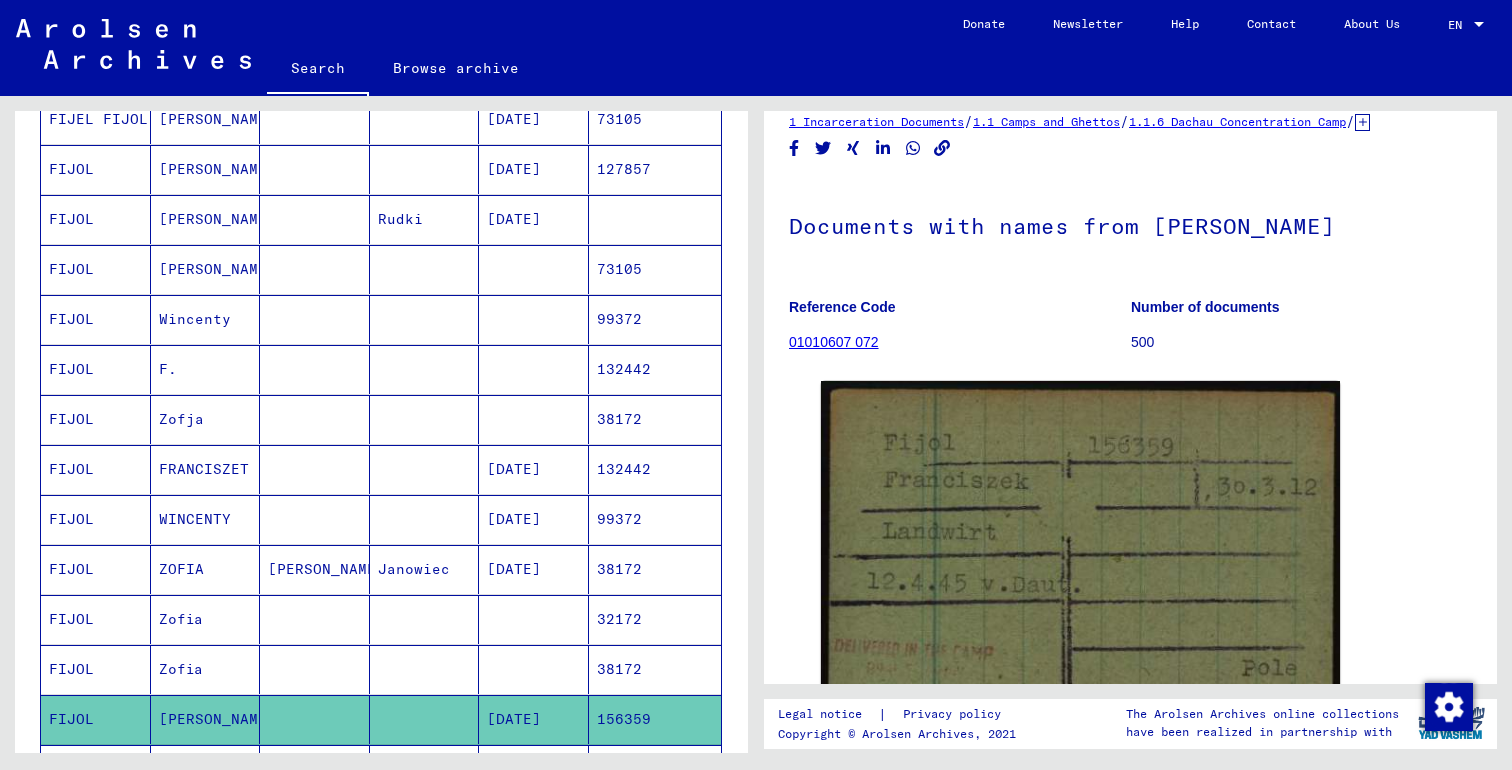 scroll, scrollTop: 0, scrollLeft: 0, axis: both 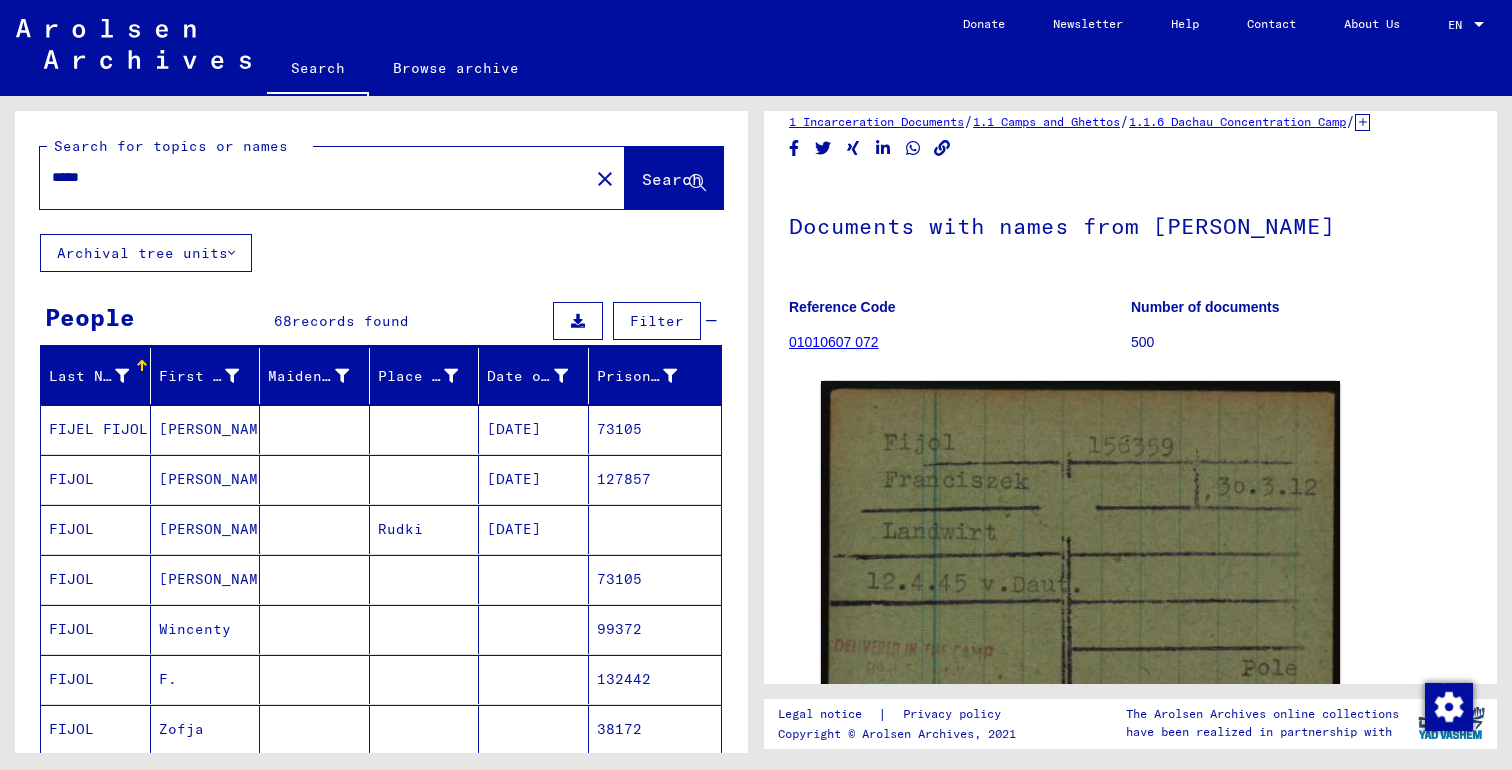 click on "*****" at bounding box center (314, 177) 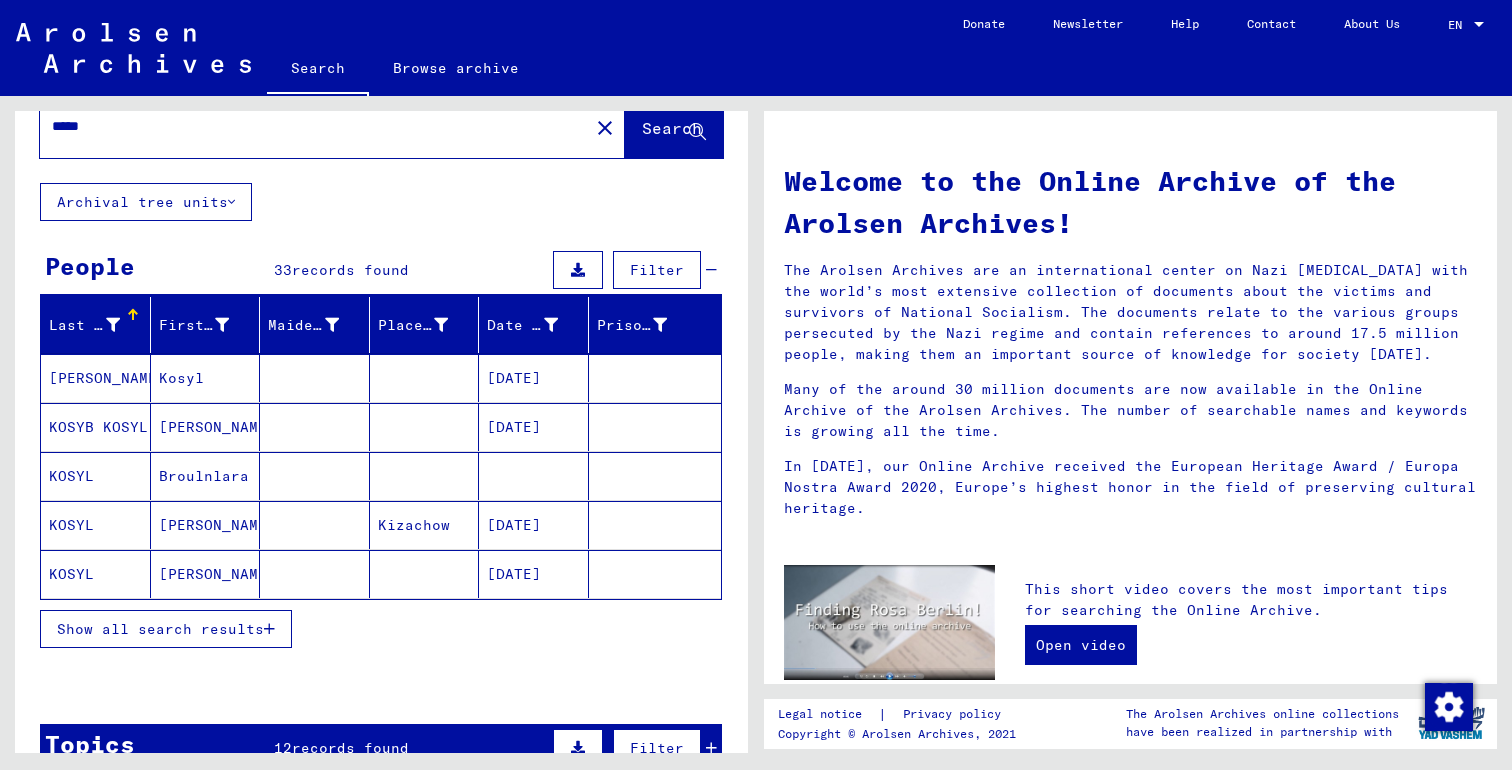 scroll, scrollTop: 81, scrollLeft: 0, axis: vertical 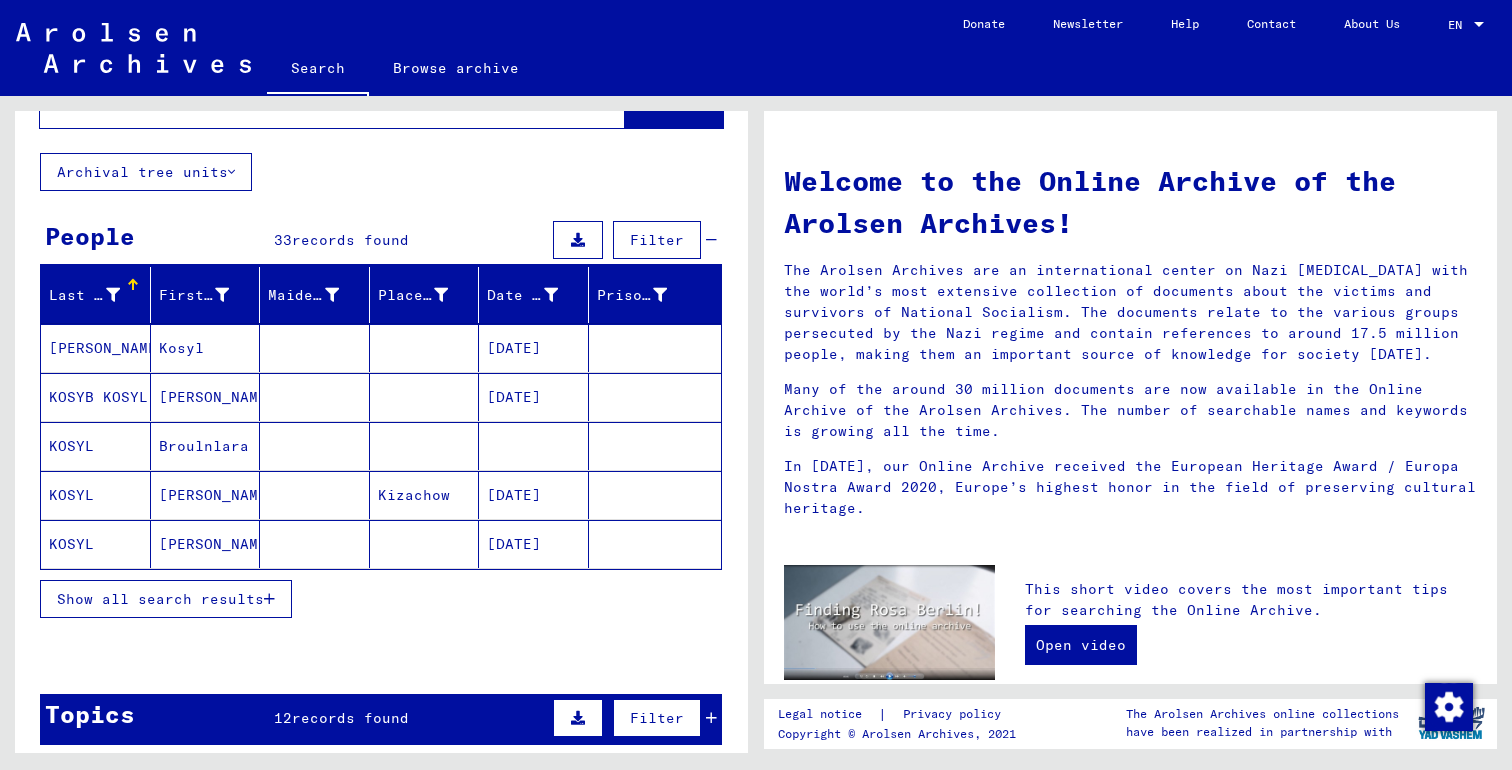 click on "Show all search results" at bounding box center [160, 599] 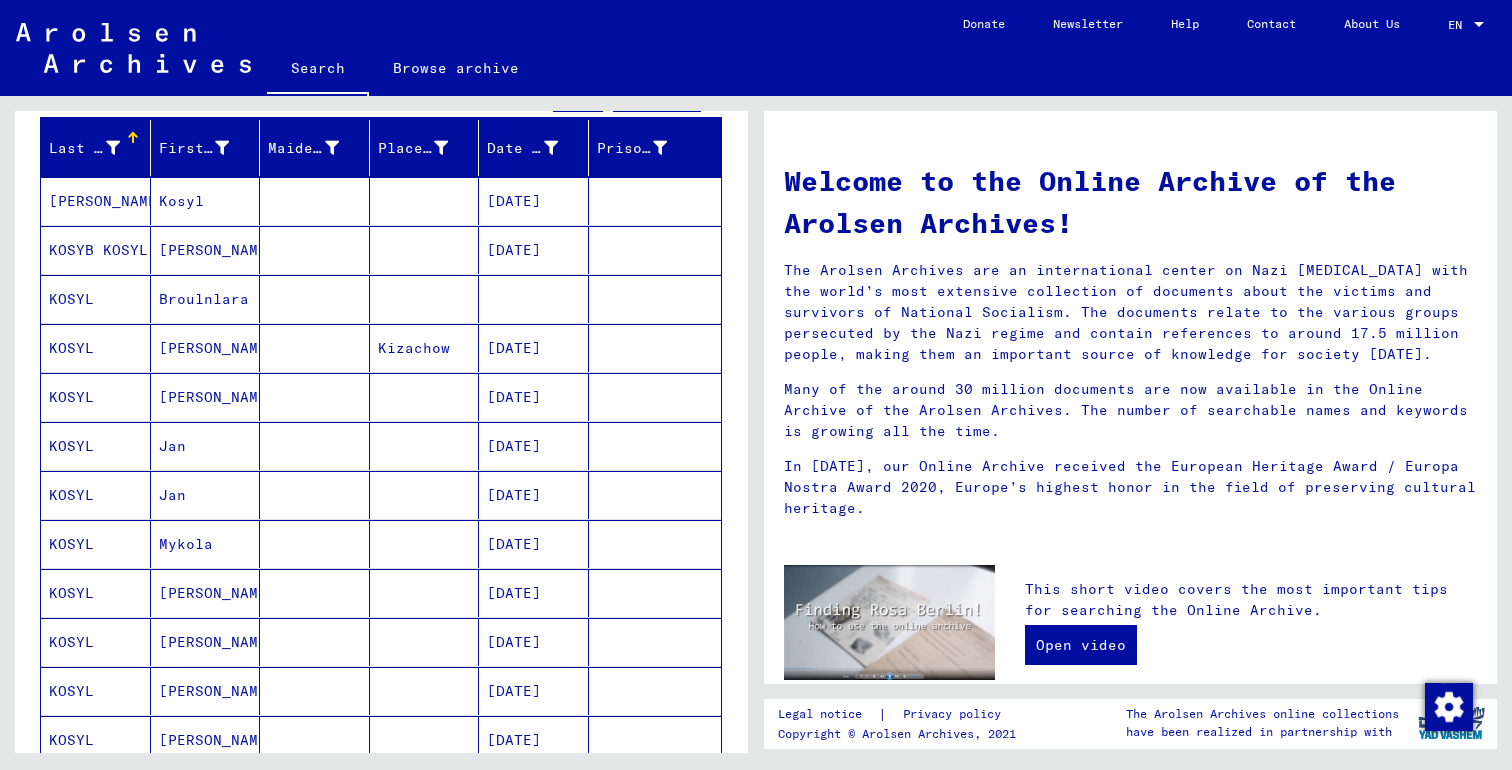 scroll, scrollTop: 195, scrollLeft: 0, axis: vertical 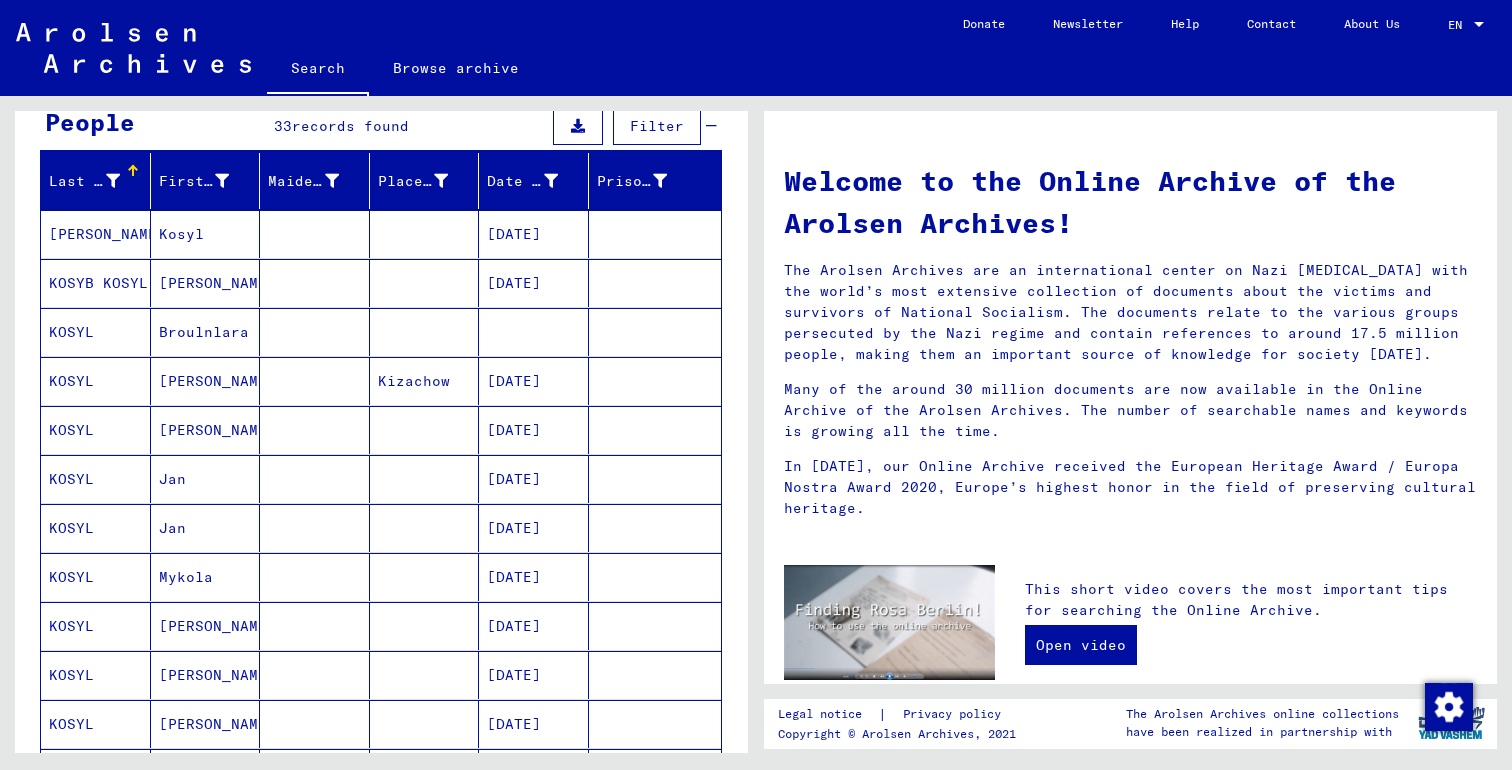 click on "[DATE]" at bounding box center (534, 528) 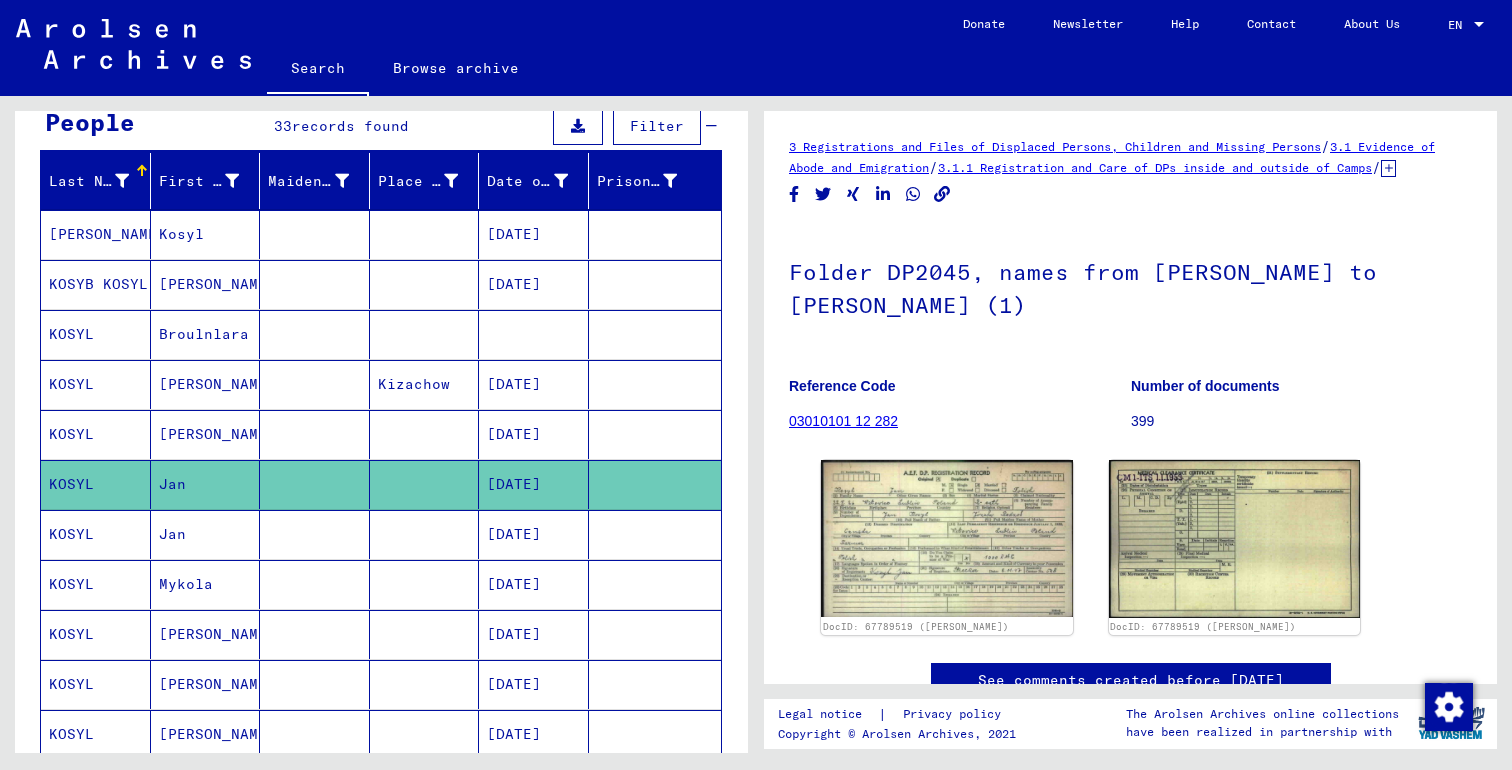 scroll, scrollTop: 0, scrollLeft: 0, axis: both 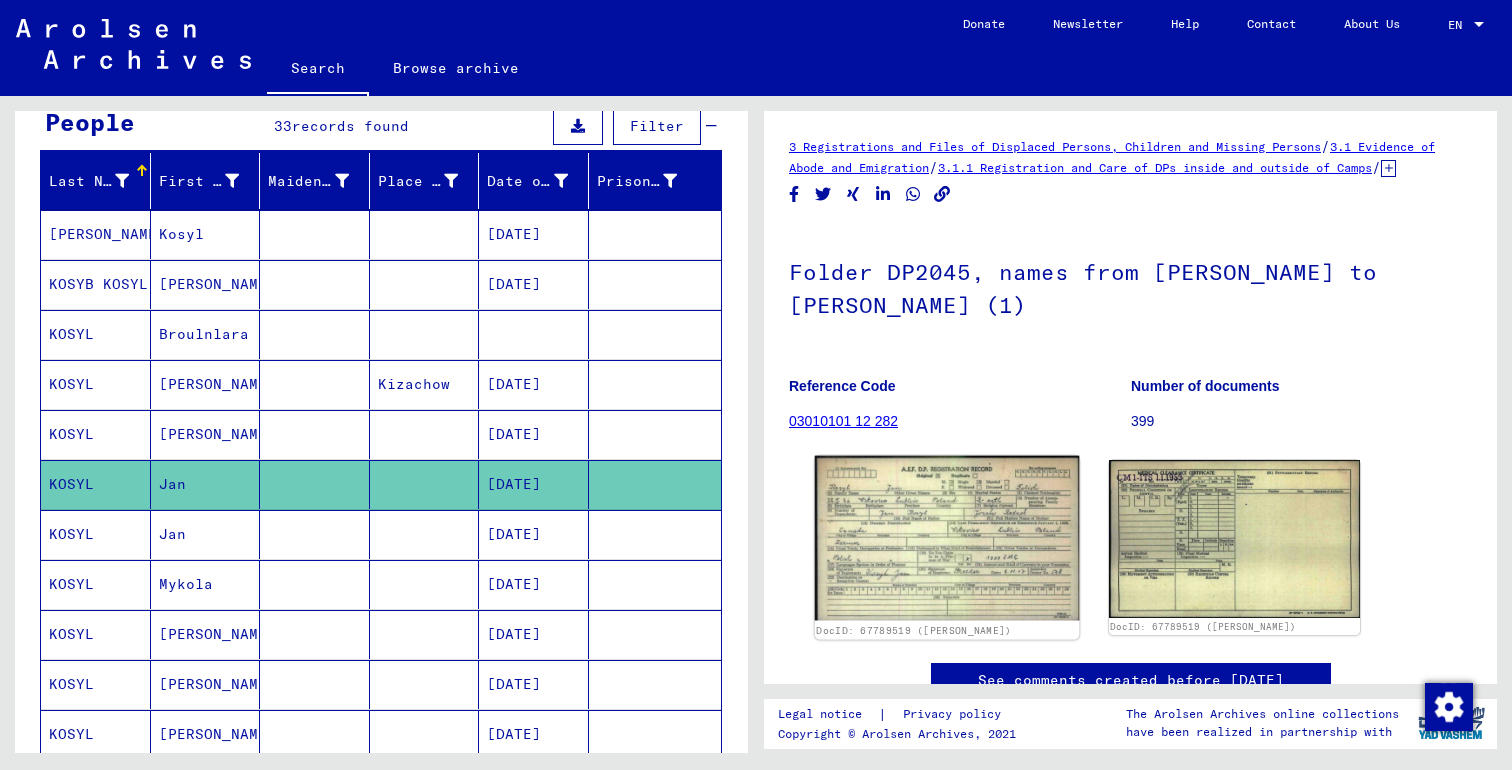 click 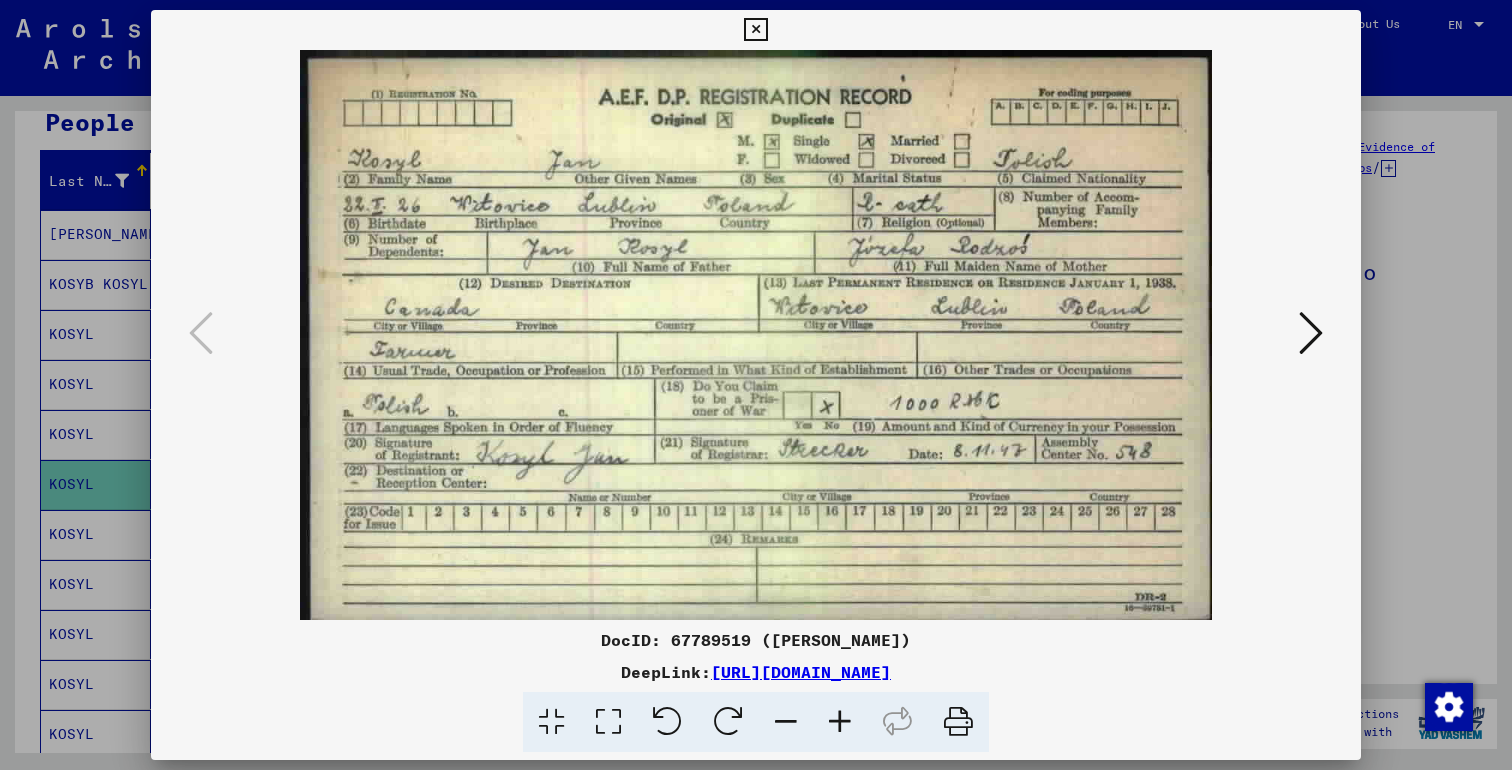 click at bounding box center [1311, 333] 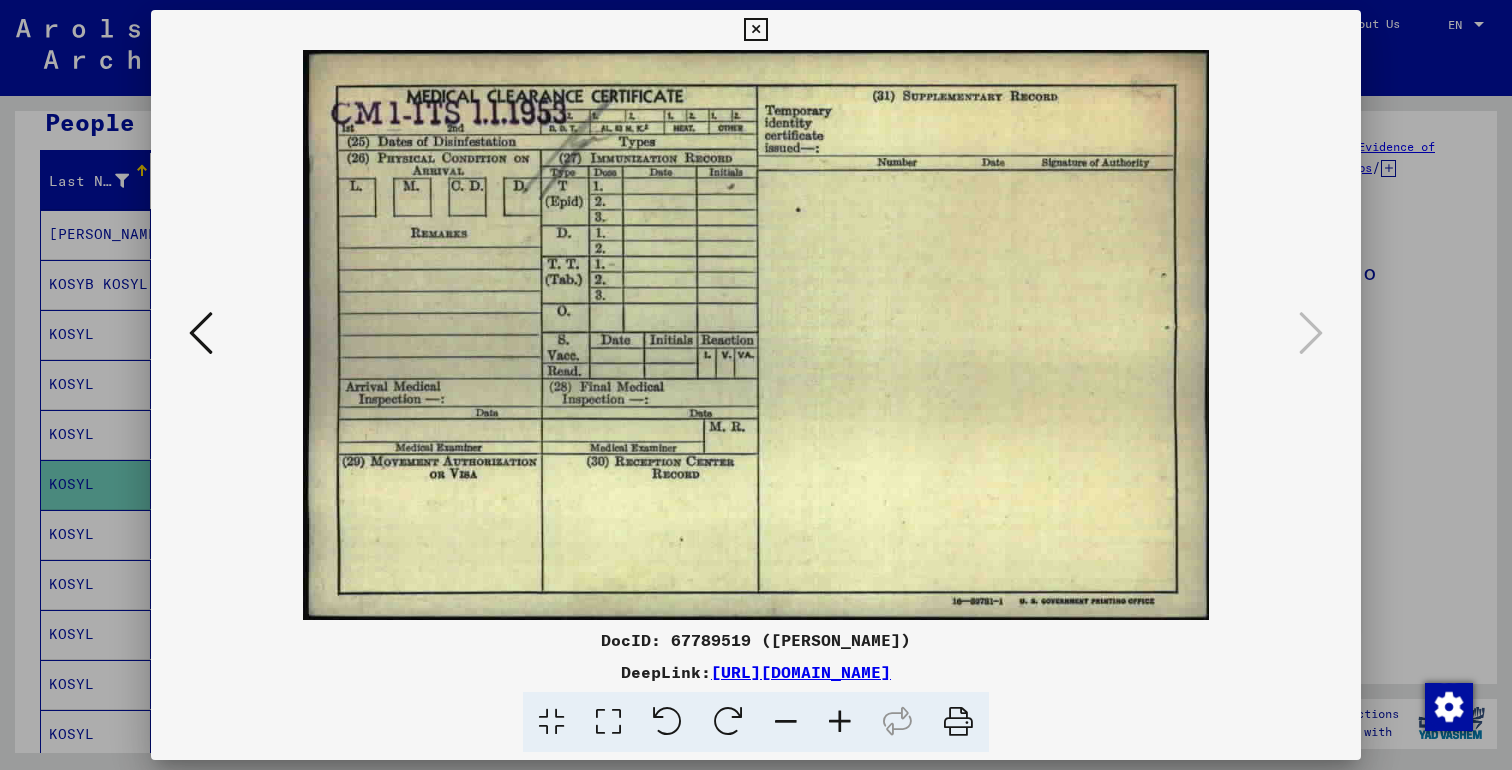 click on "[URL][DOMAIN_NAME]" at bounding box center [801, 672] 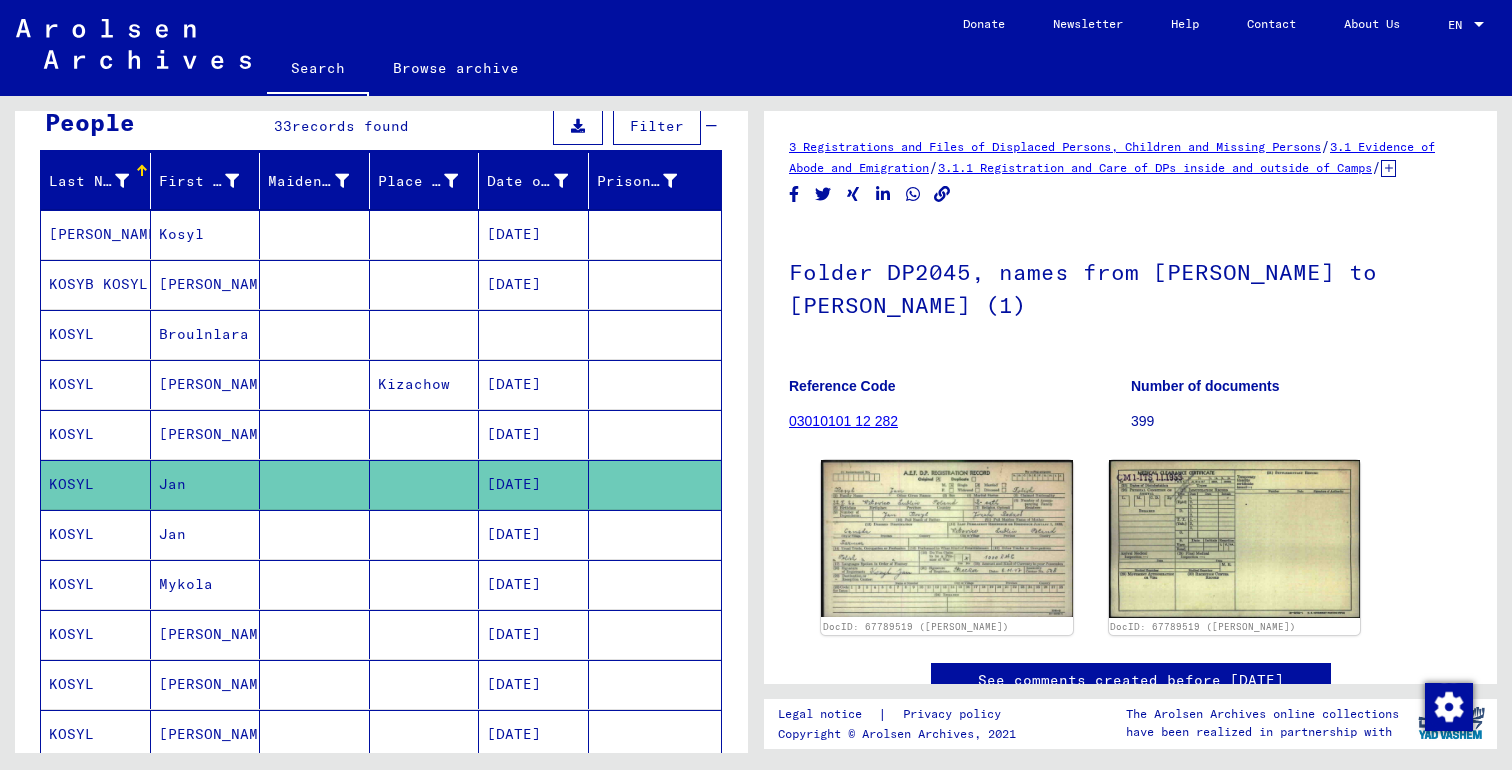 click on "[DATE]" at bounding box center (534, 584) 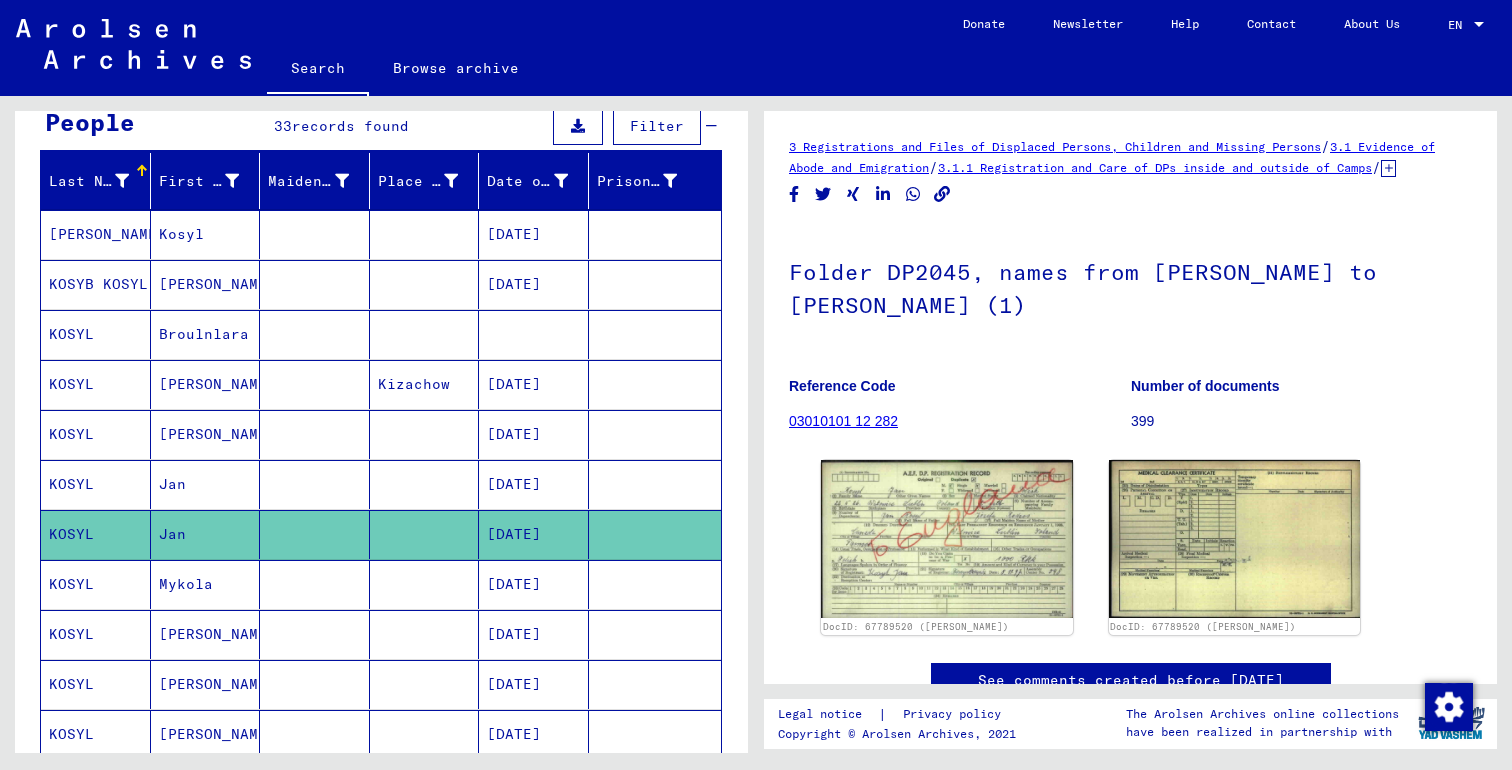 scroll, scrollTop: 0, scrollLeft: 0, axis: both 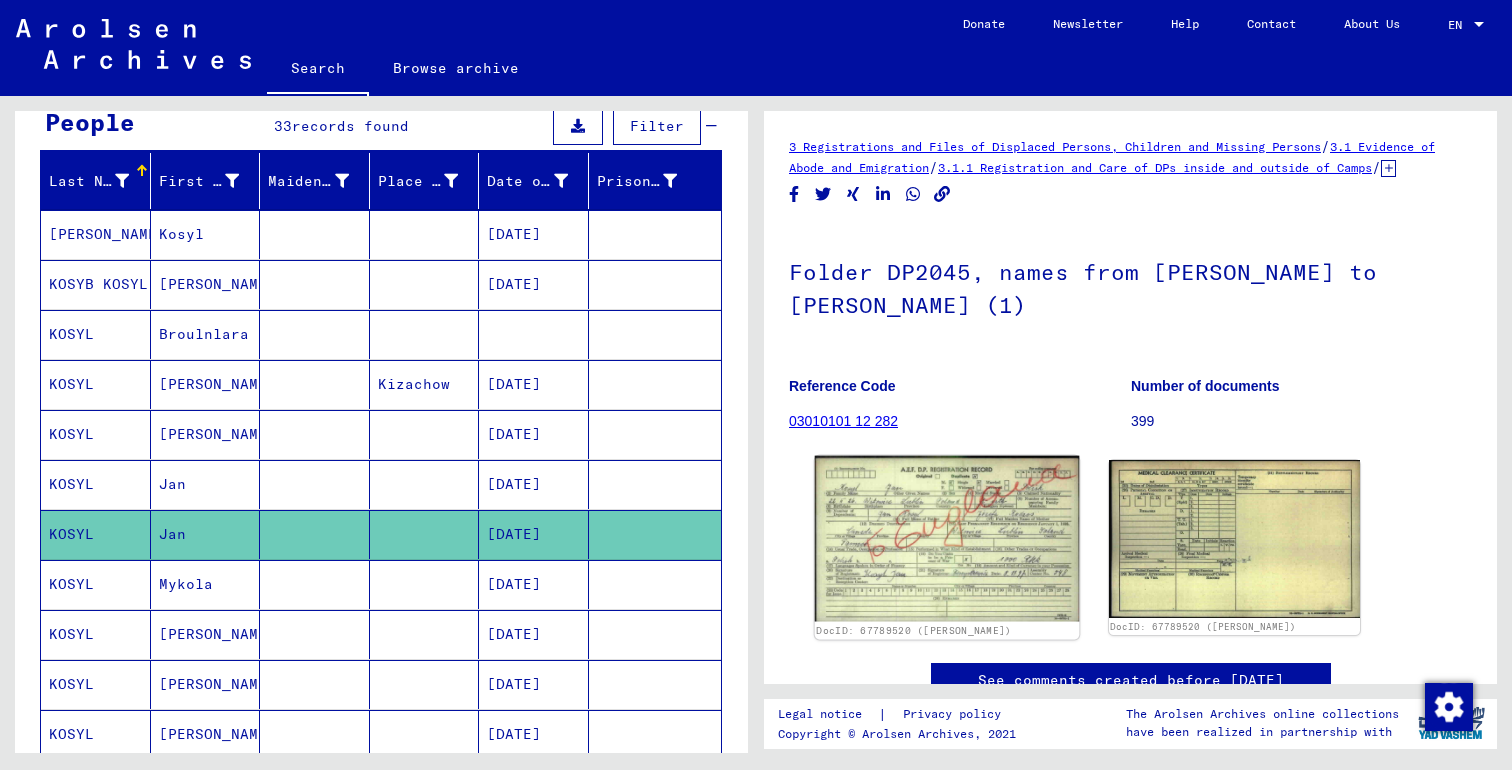 click 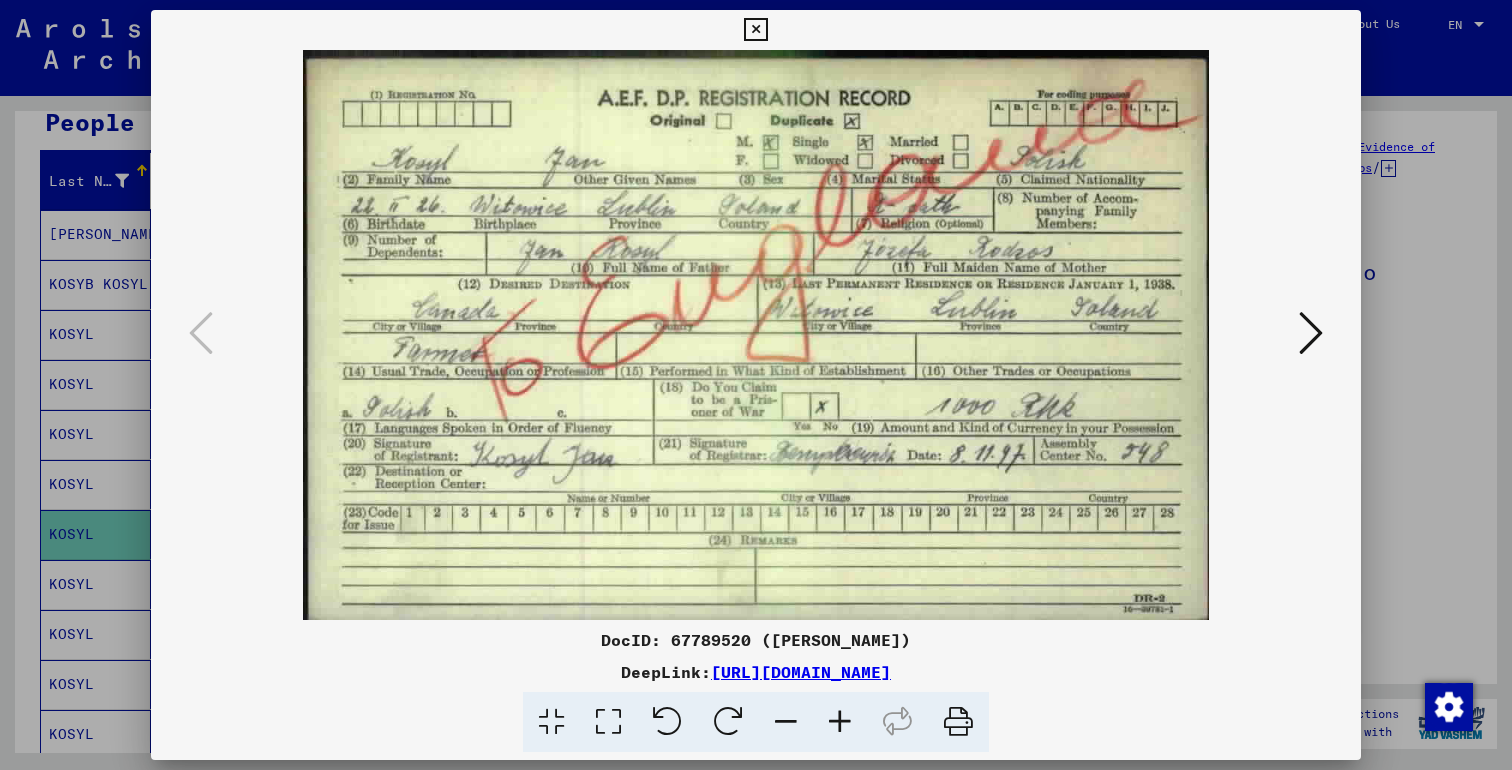 click at bounding box center (1311, 333) 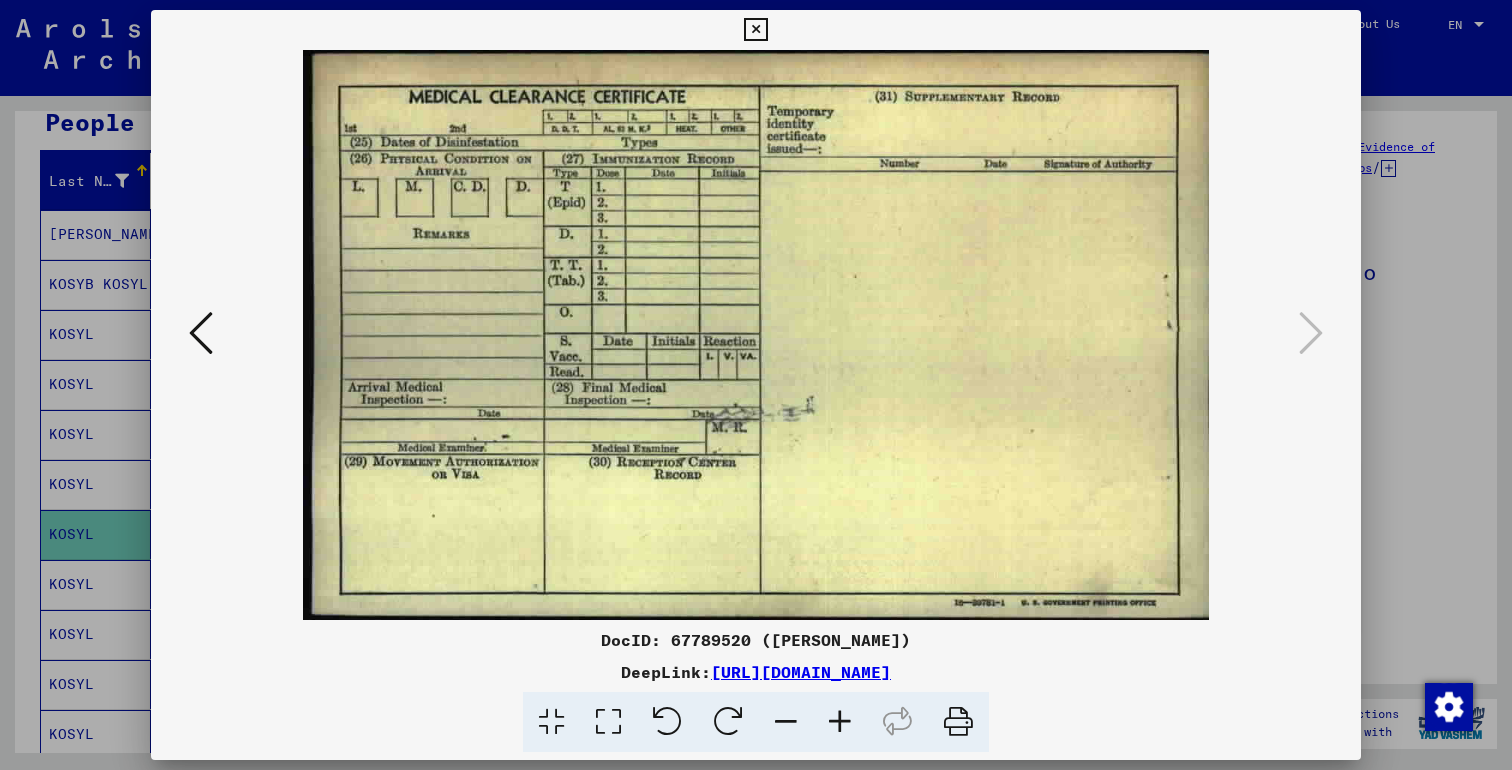 click at bounding box center (756, 385) 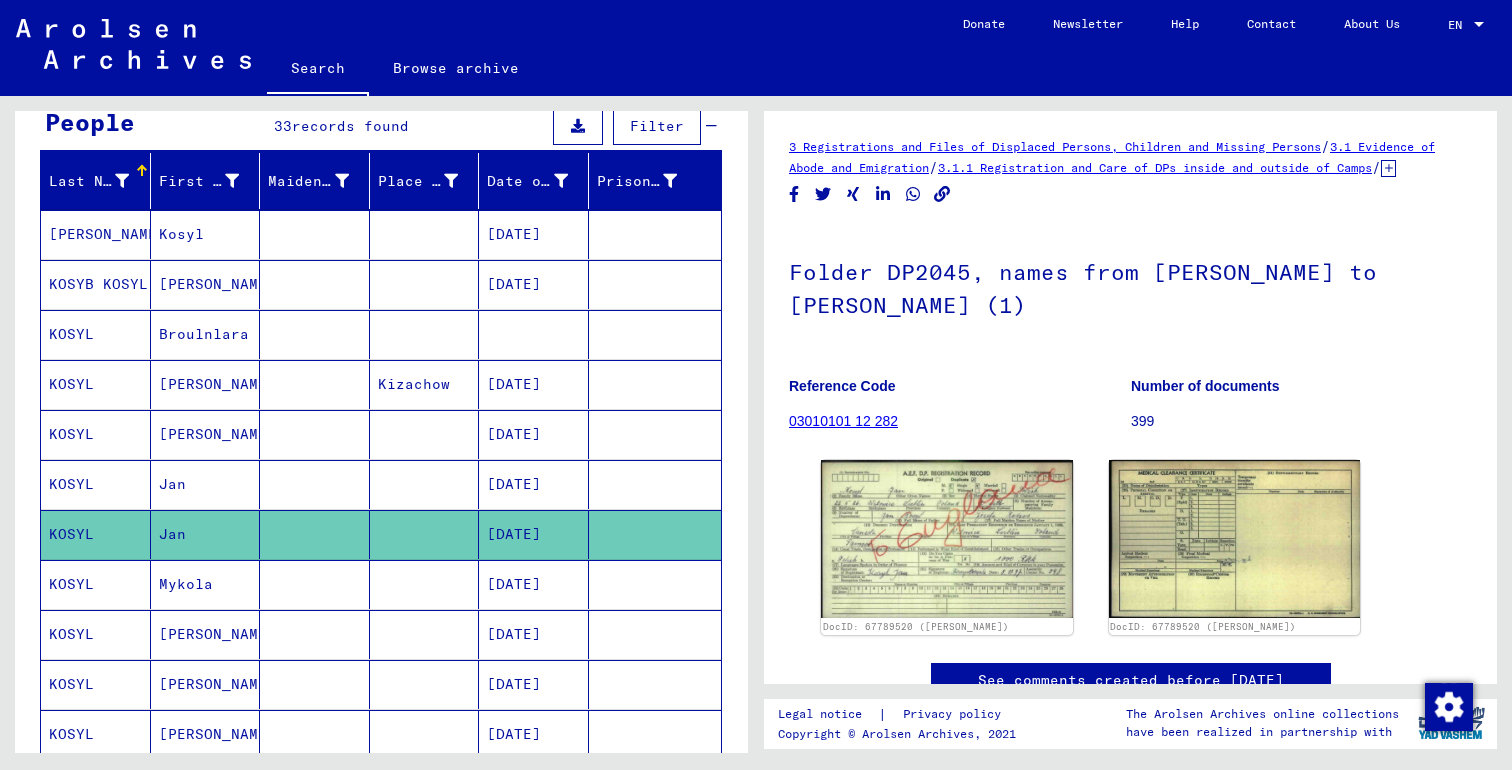 click on "[DATE]" at bounding box center (534, 684) 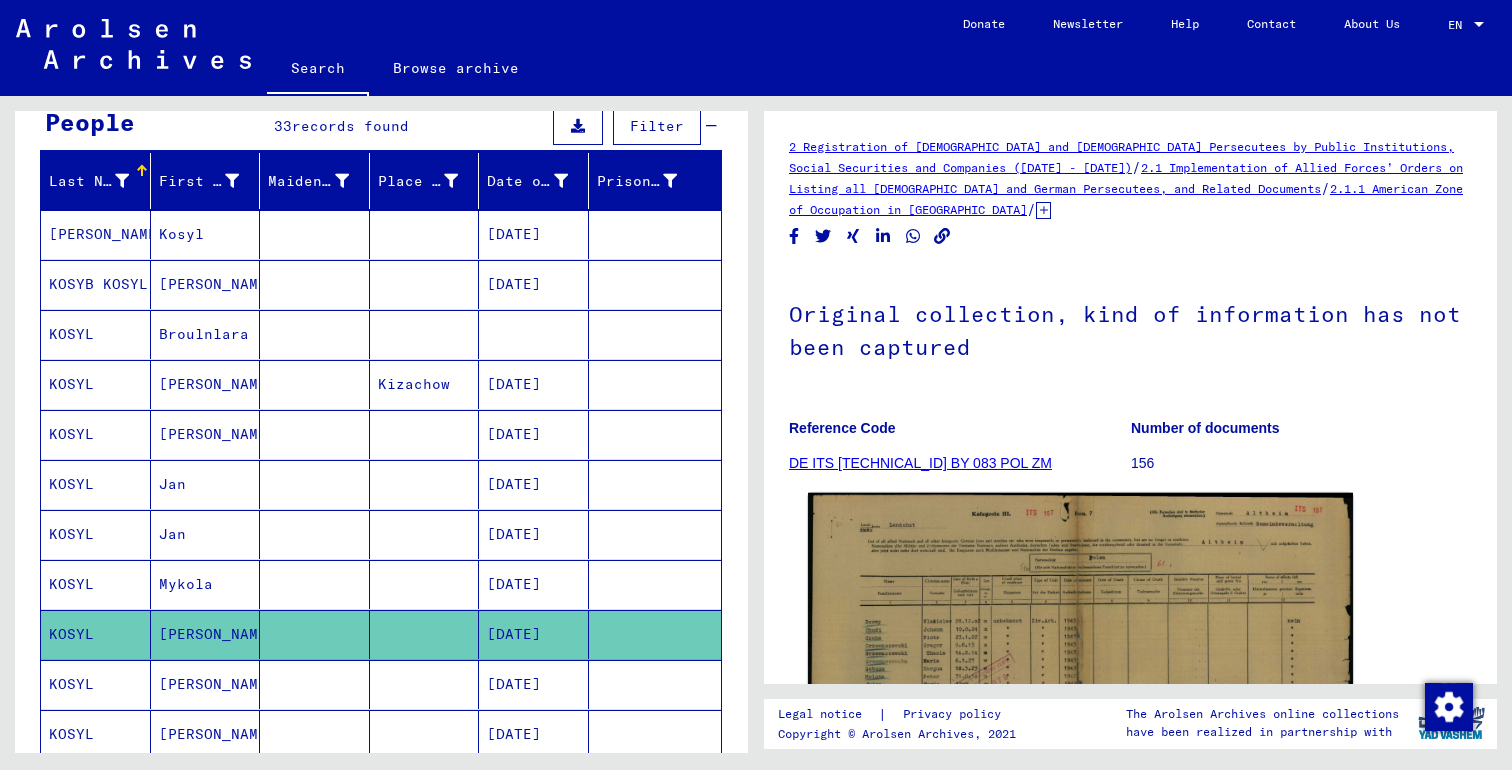 click 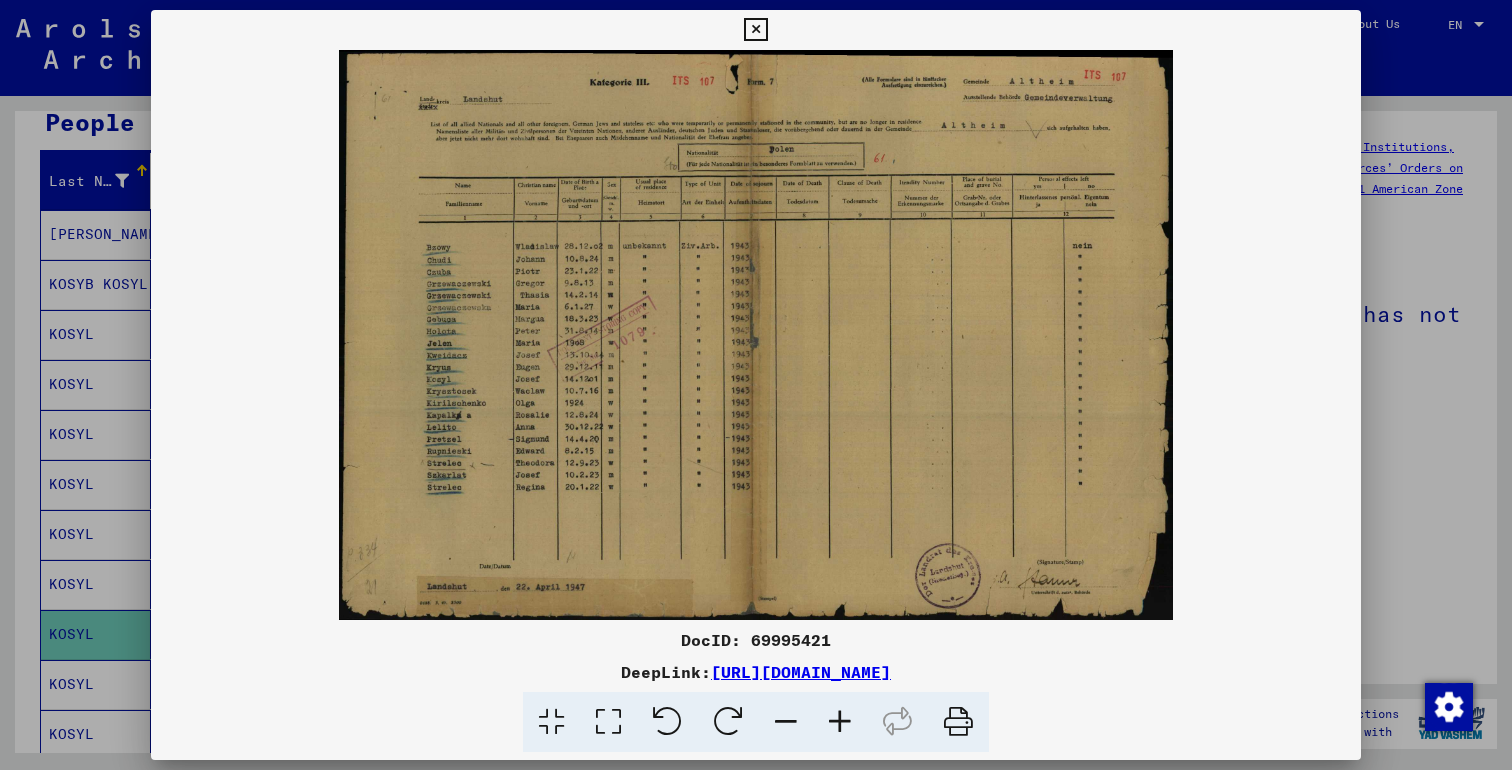 click at bounding box center [756, 335] 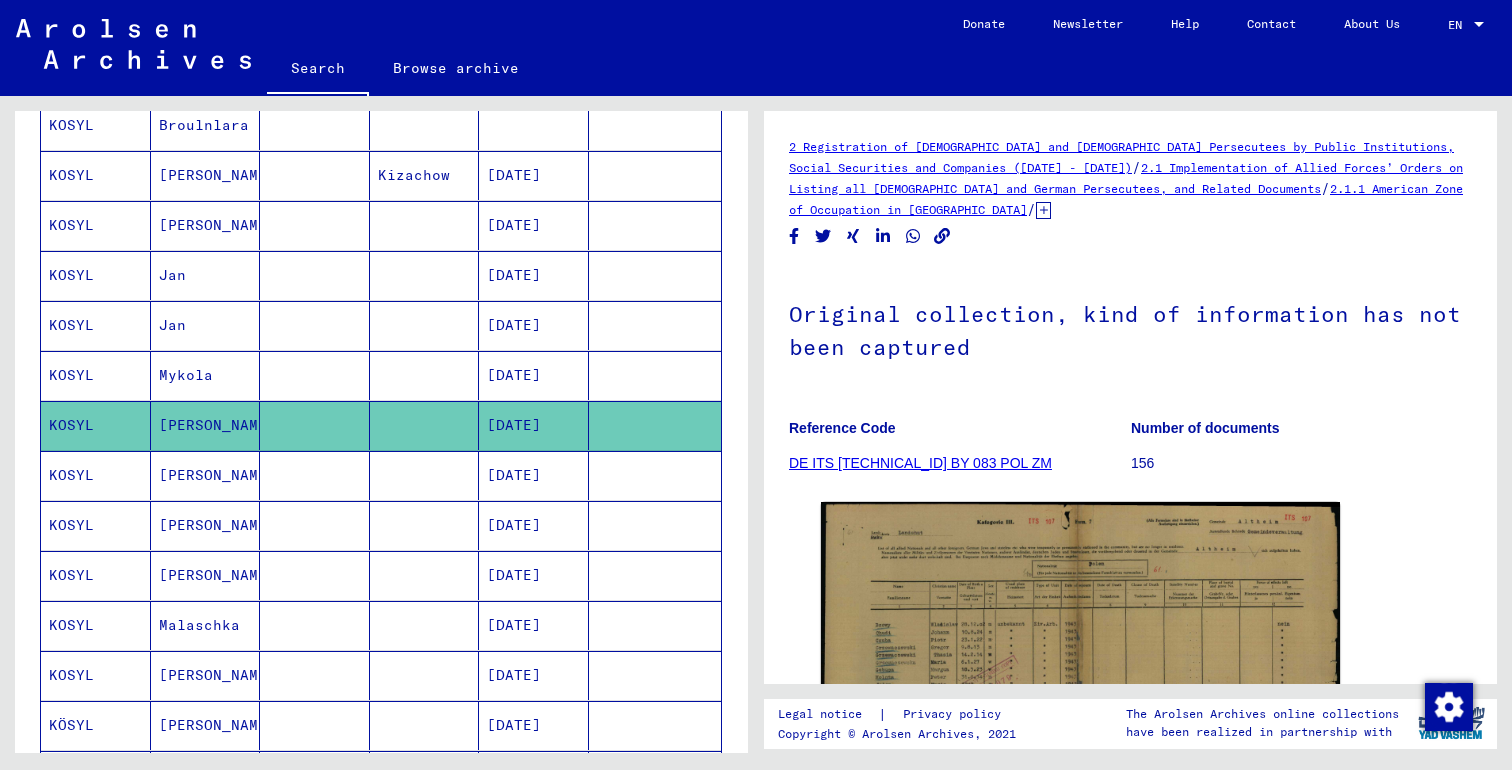 scroll, scrollTop: 413, scrollLeft: 0, axis: vertical 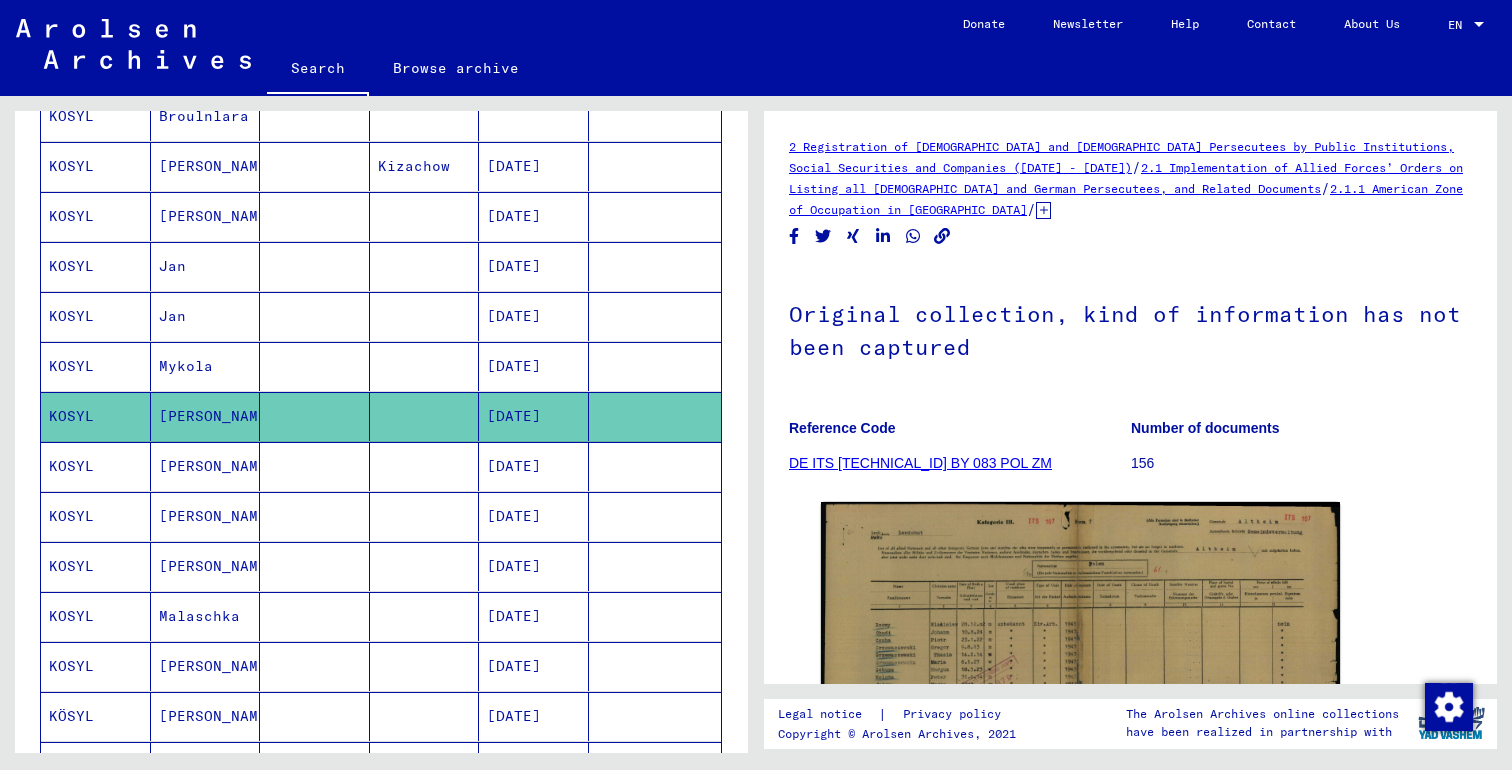 click on "[DATE]" at bounding box center (534, 516) 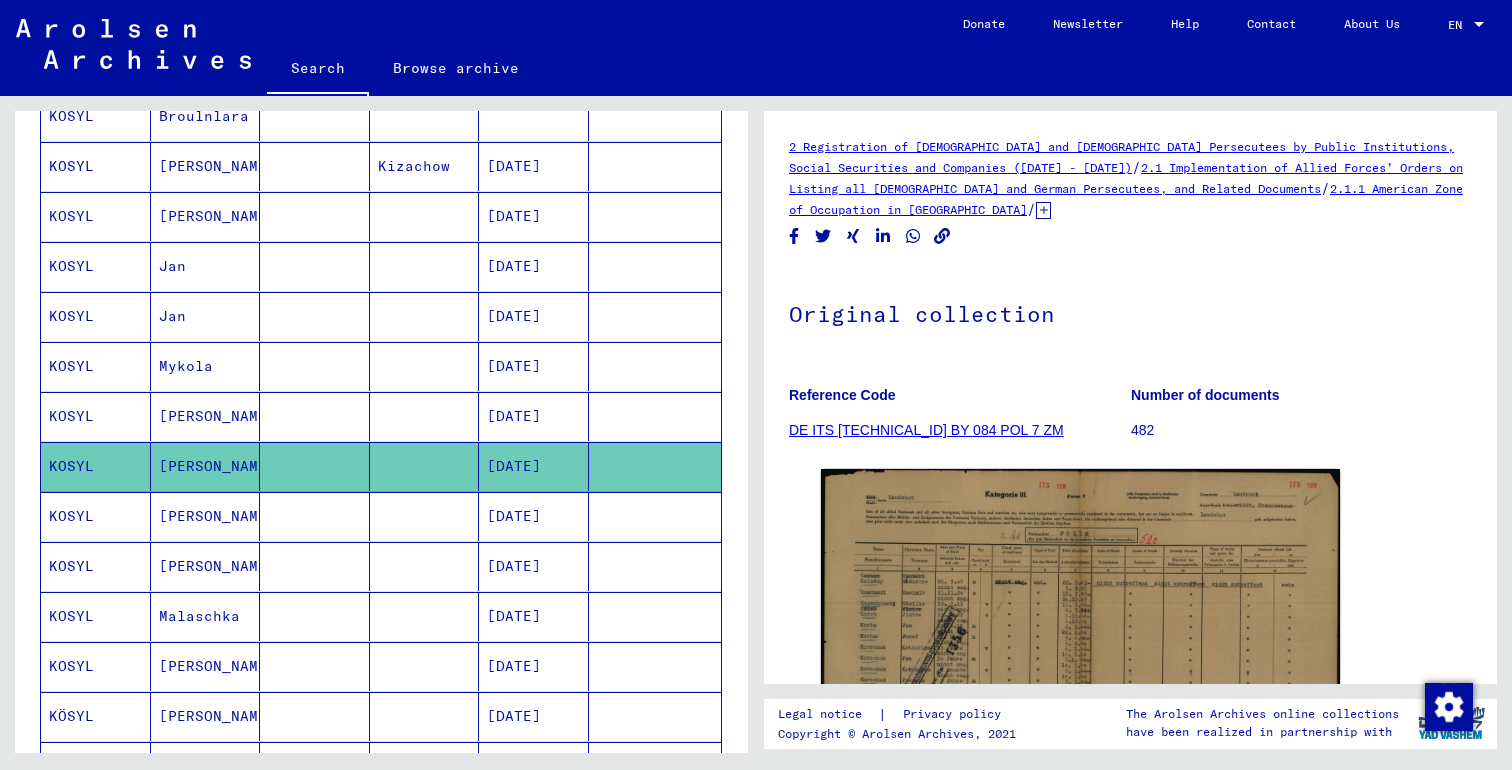 scroll, scrollTop: 0, scrollLeft: 0, axis: both 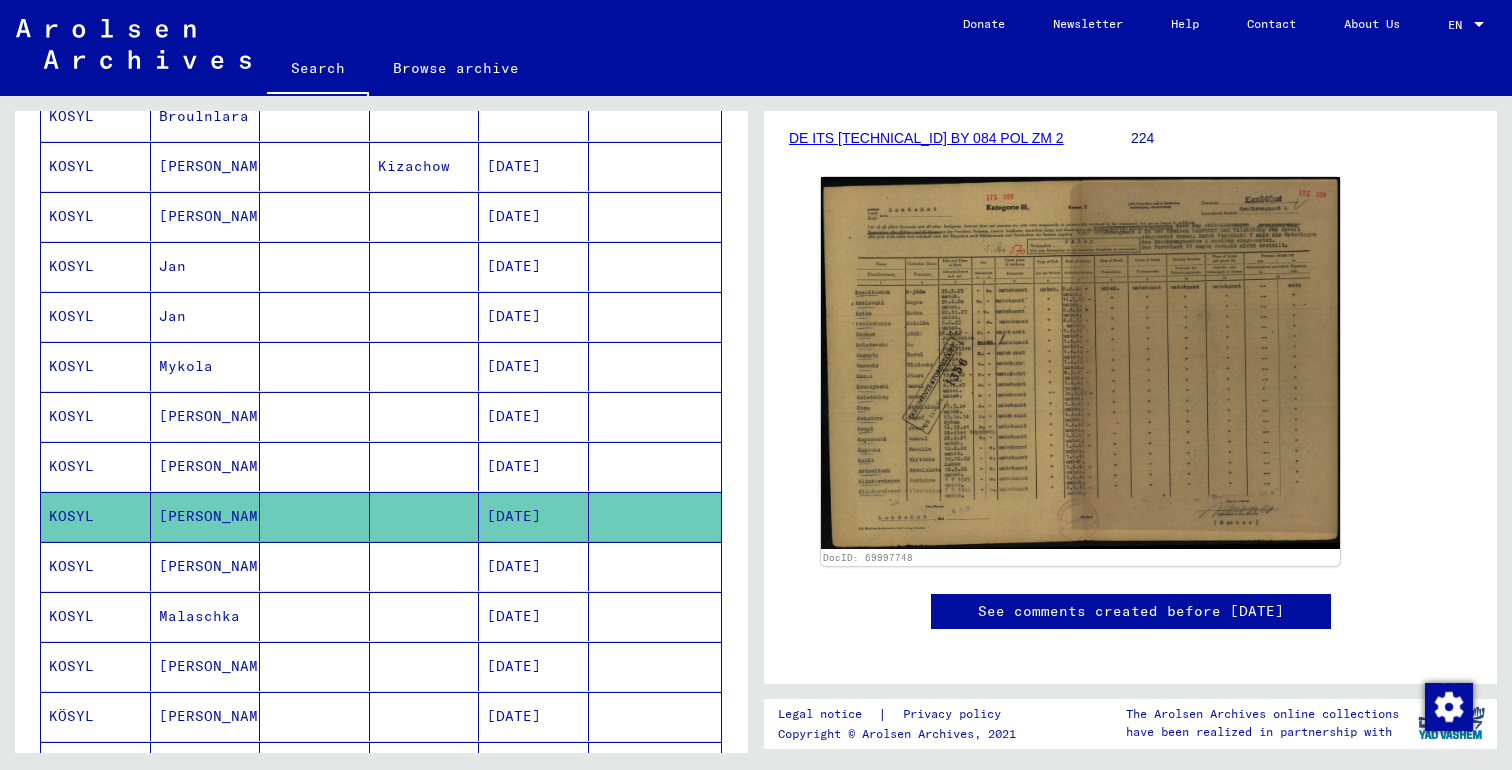 click on "[DATE]" at bounding box center [534, 616] 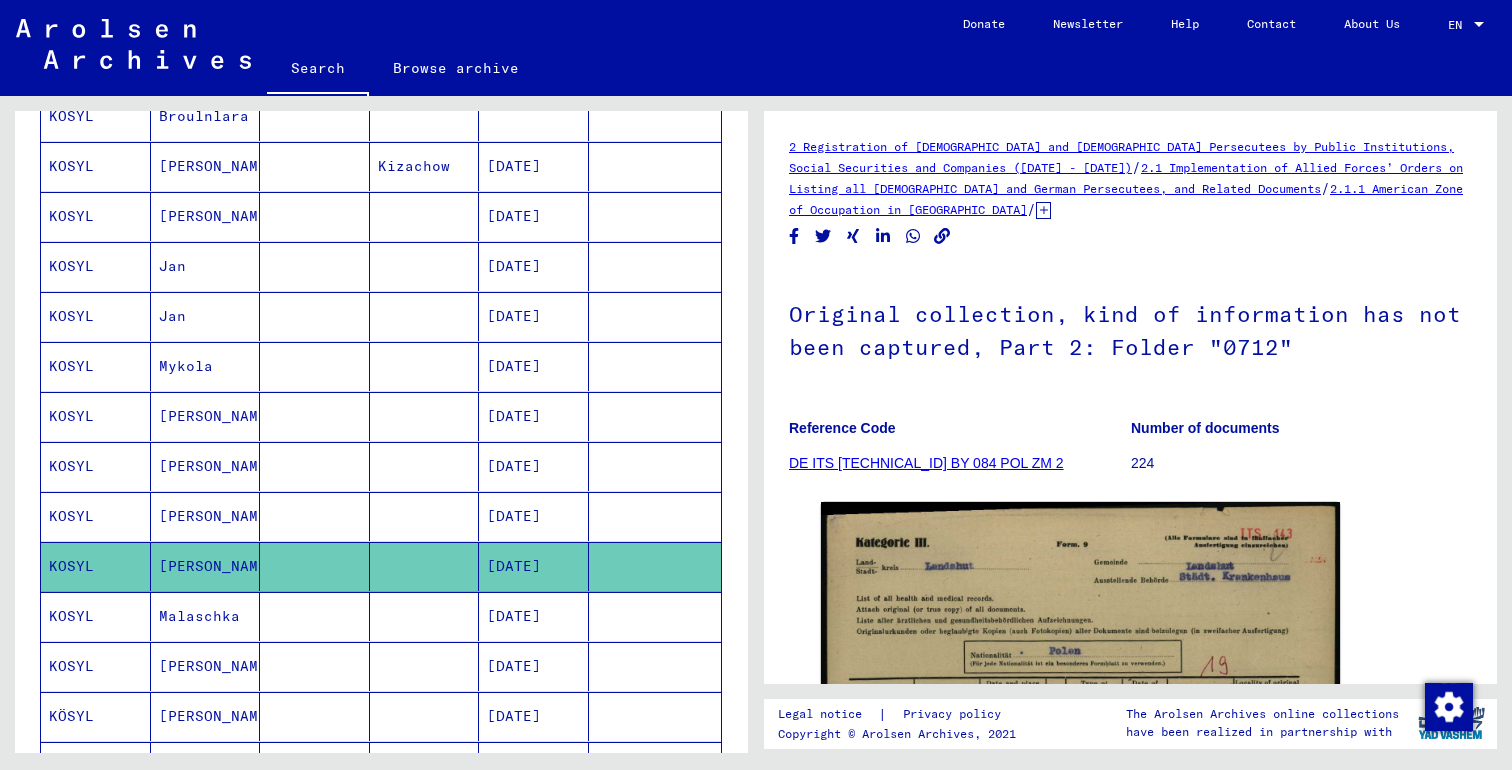 scroll, scrollTop: 0, scrollLeft: 0, axis: both 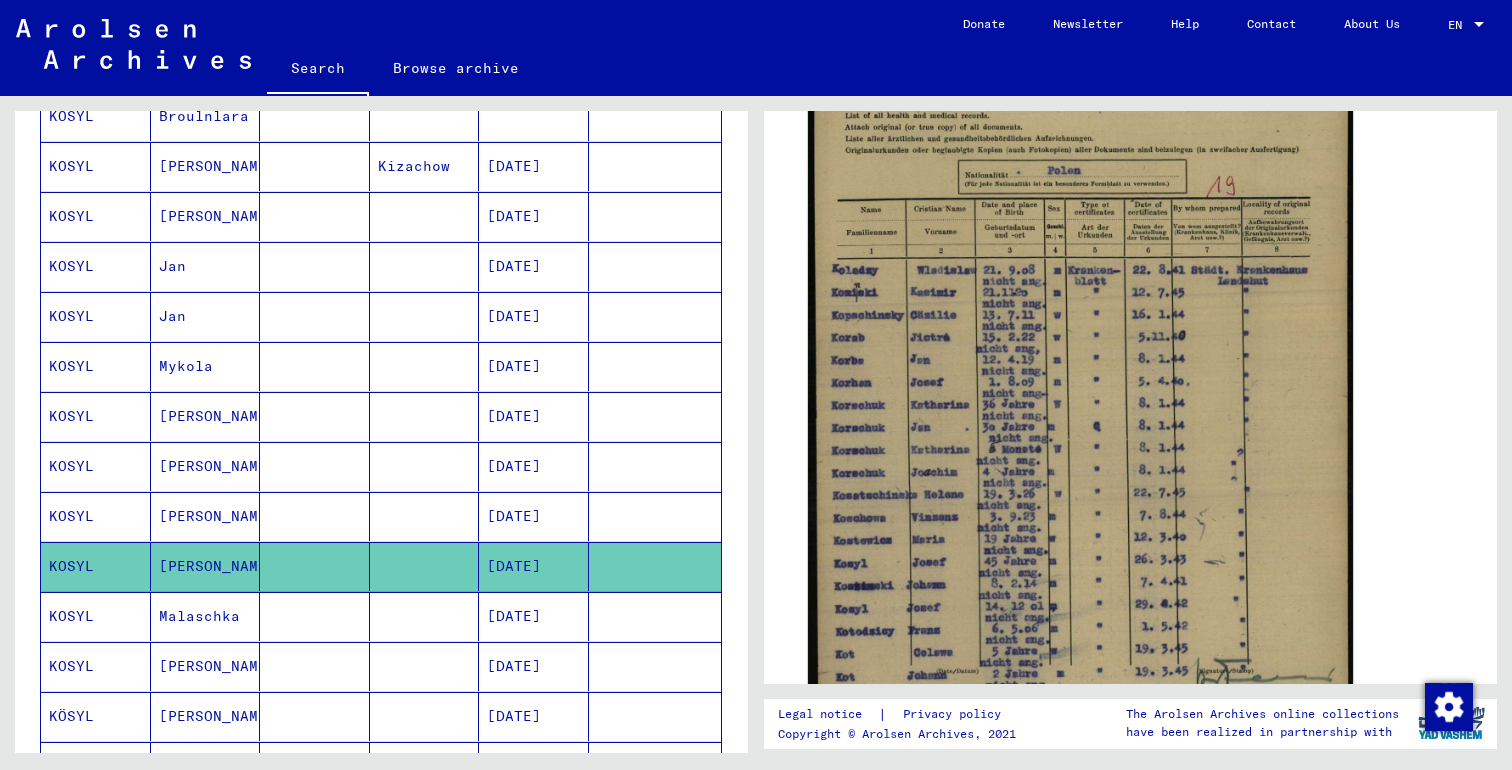 click 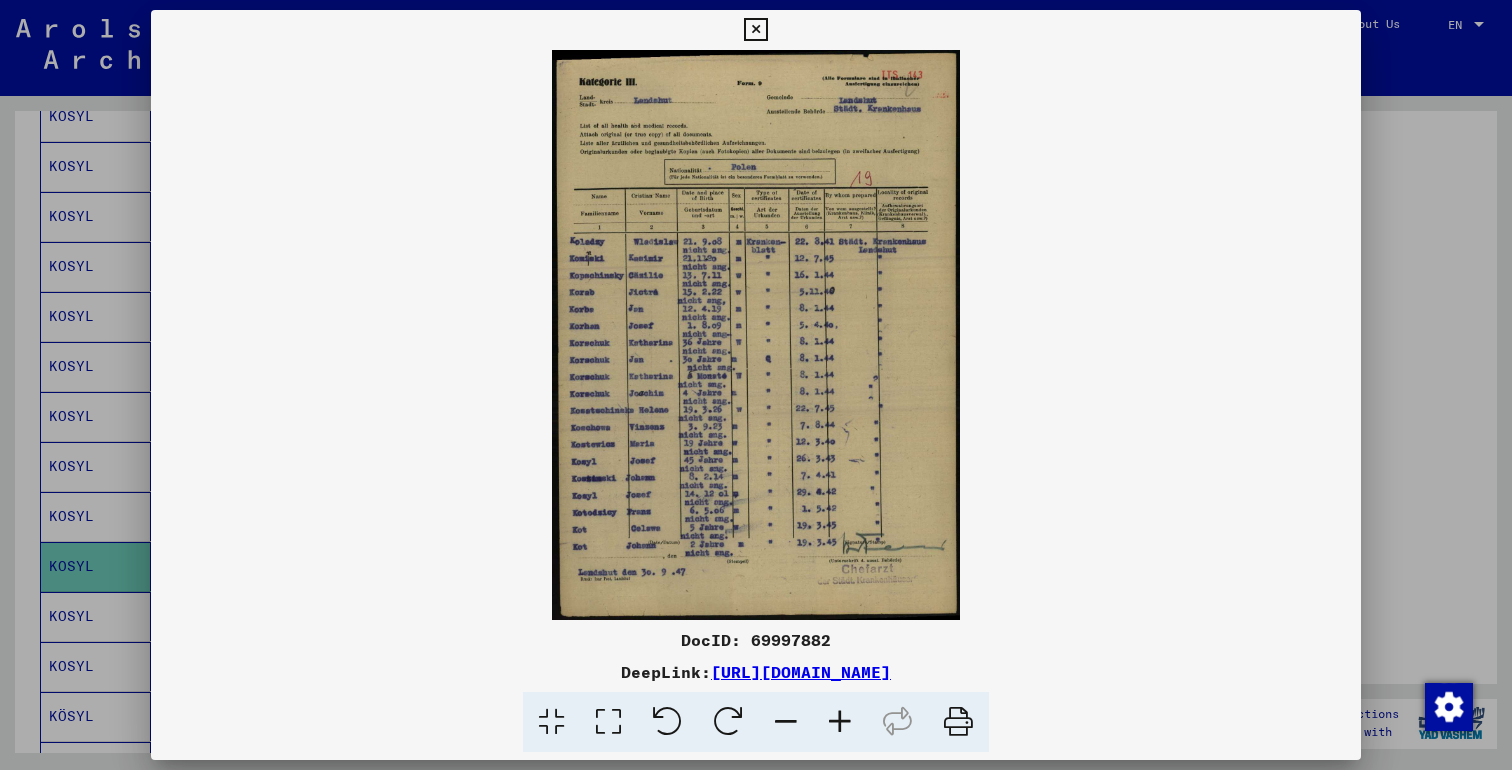 click at bounding box center [840, 722] 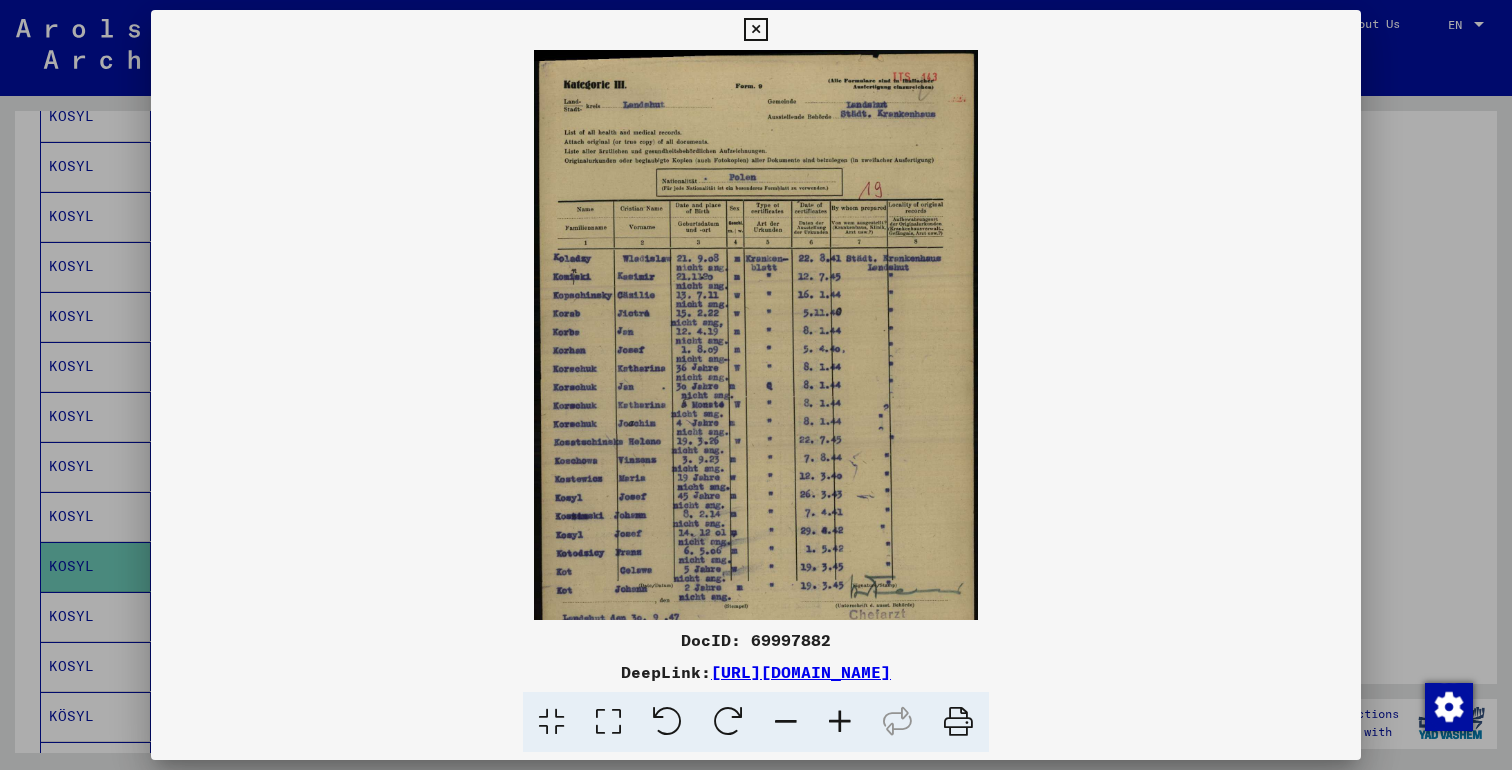 click at bounding box center (840, 722) 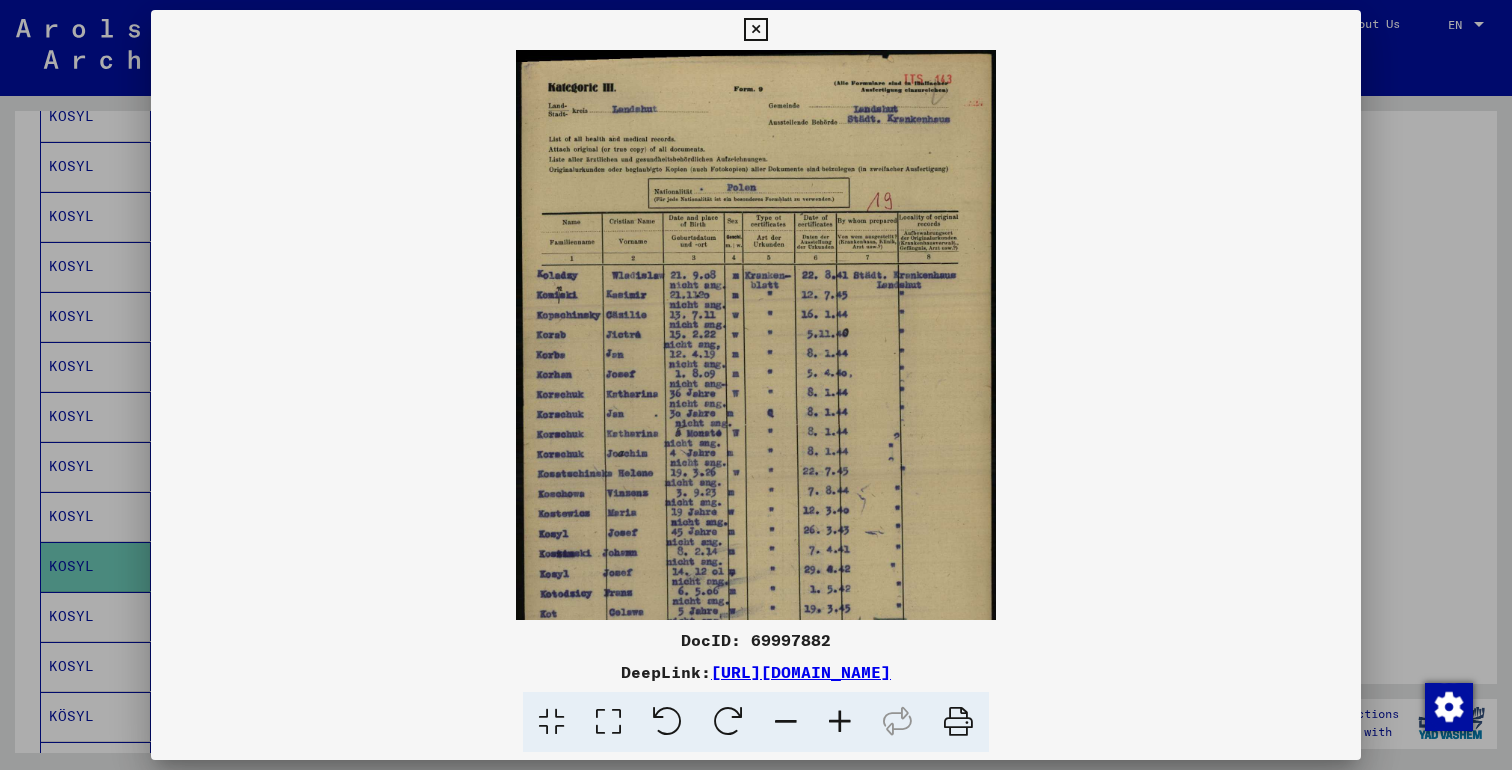click at bounding box center [840, 722] 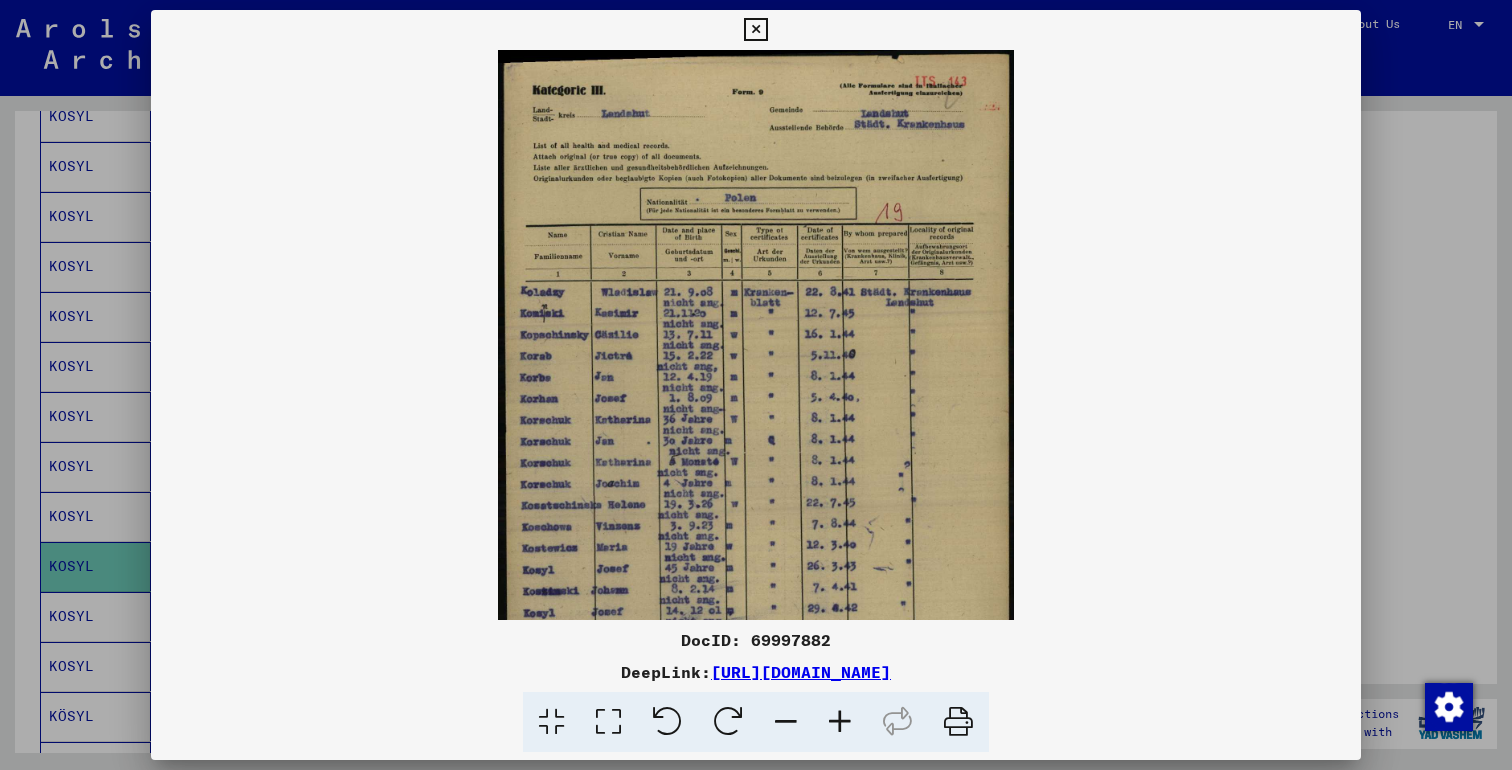 click at bounding box center [840, 722] 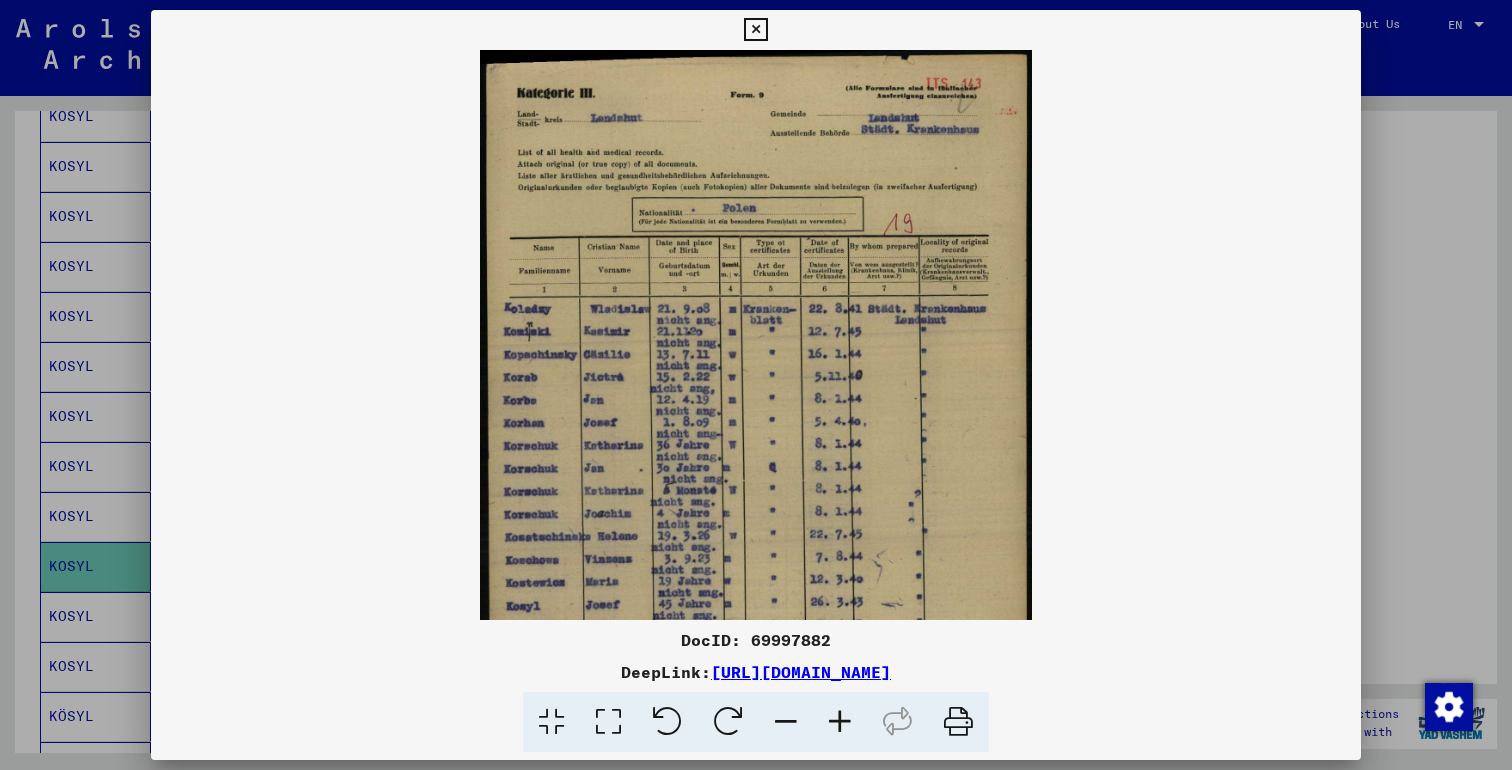 click at bounding box center [840, 722] 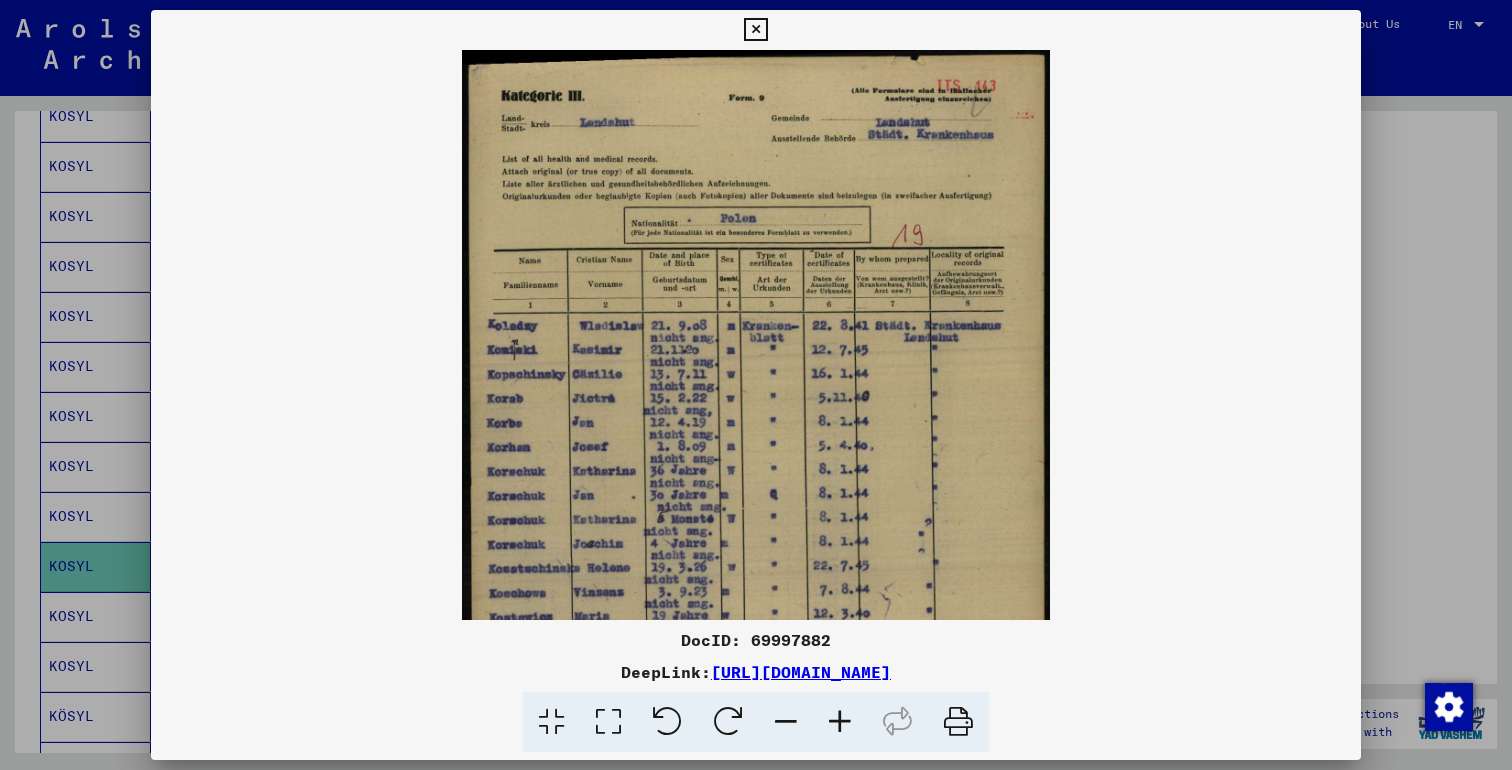 click at bounding box center [840, 722] 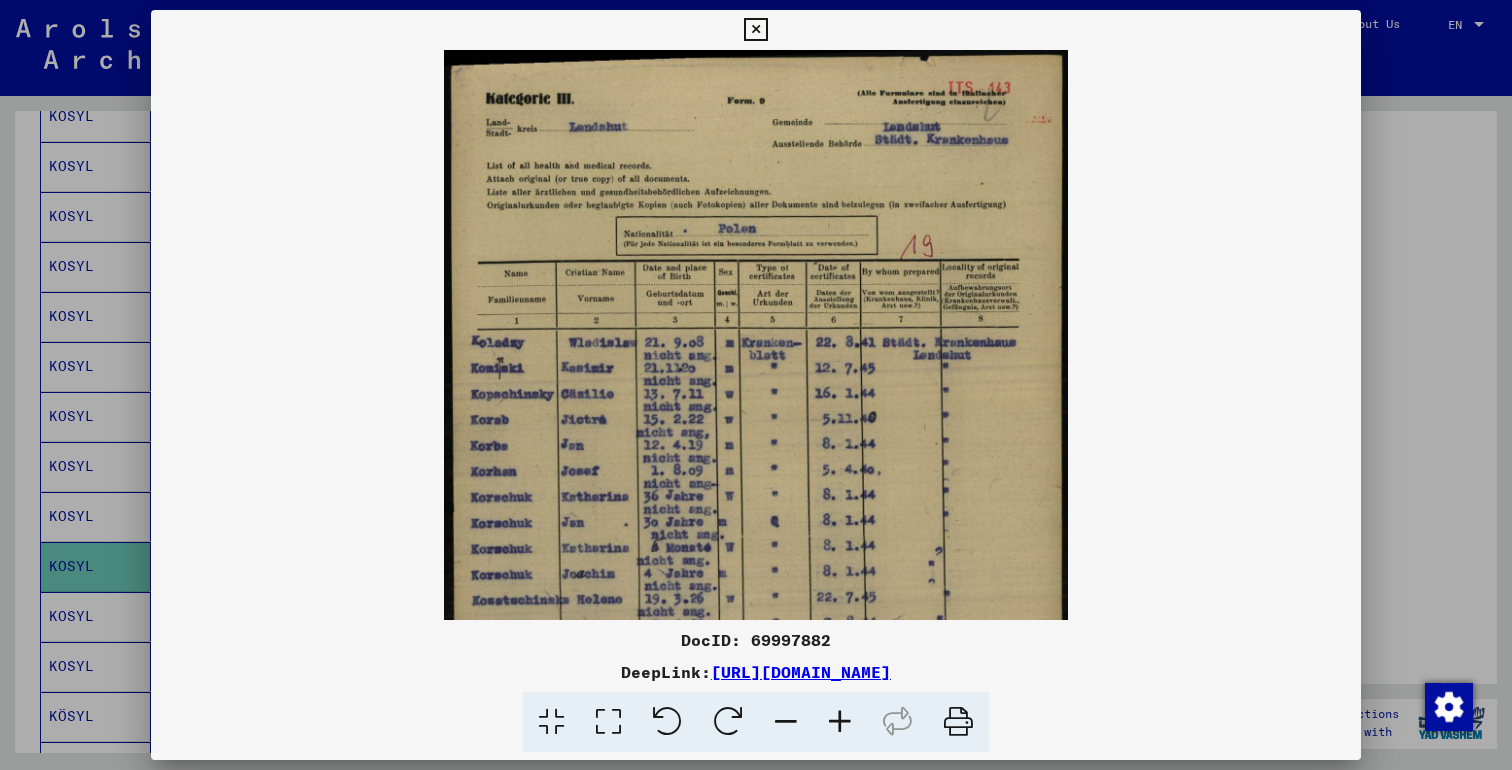 click at bounding box center (840, 722) 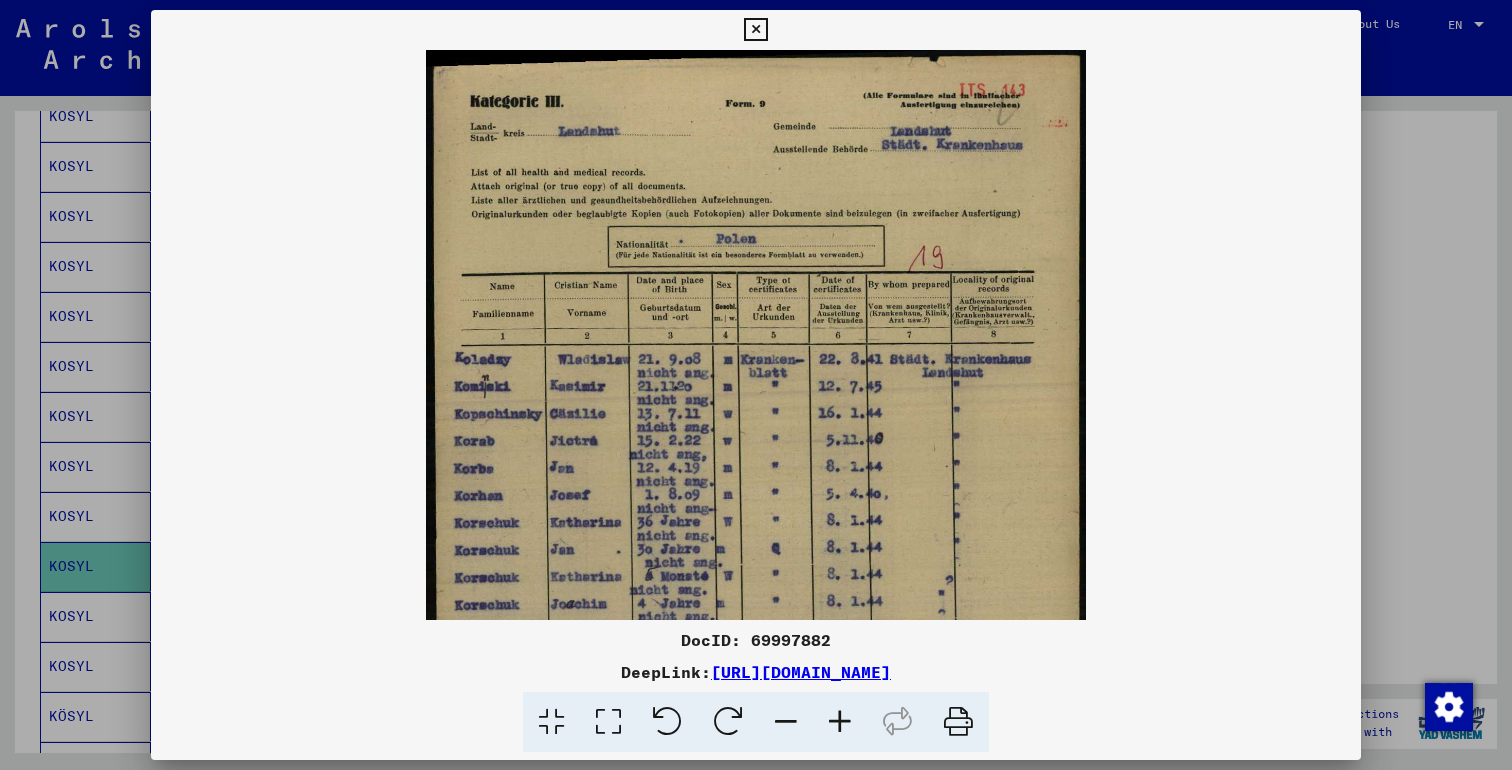click at bounding box center (840, 722) 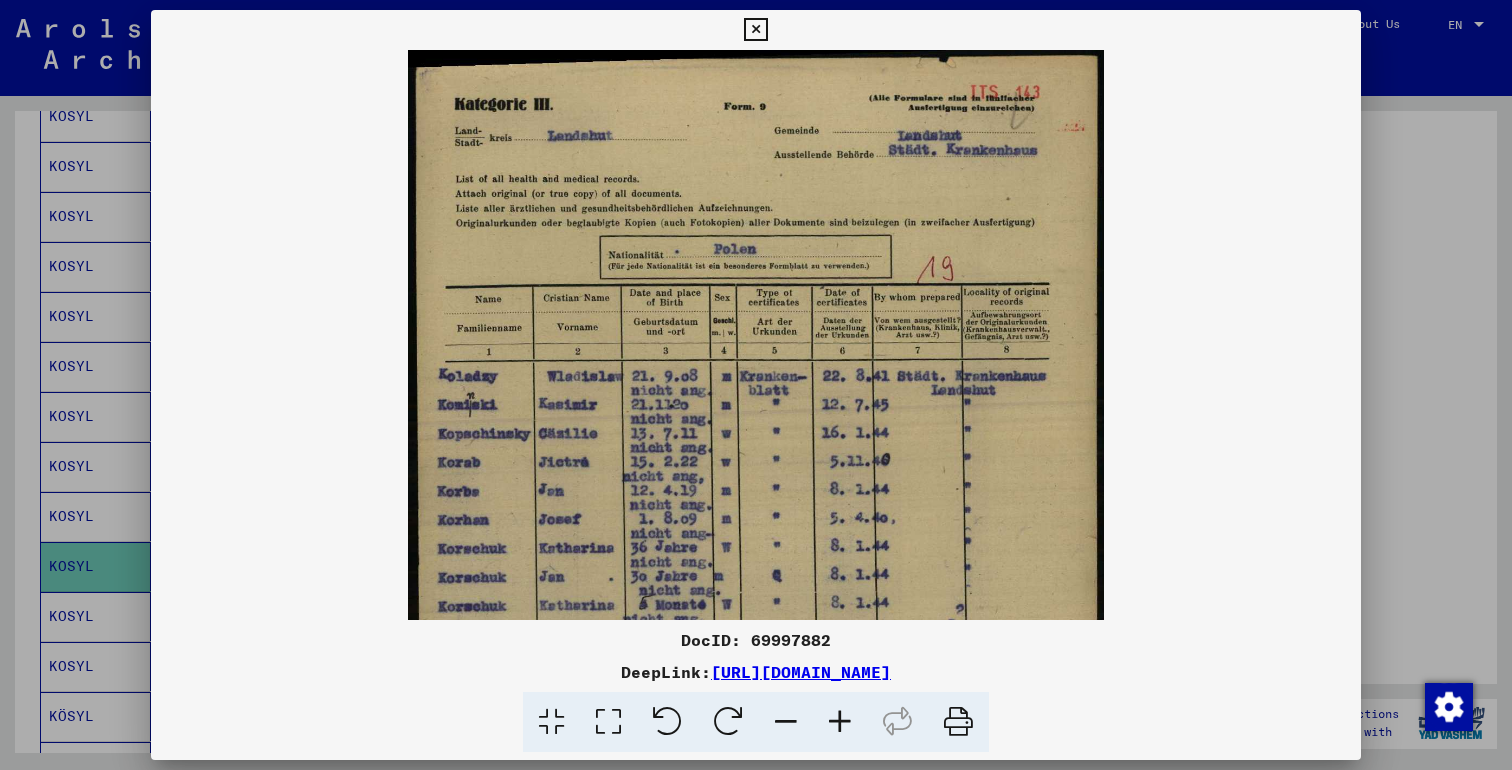click at bounding box center [840, 722] 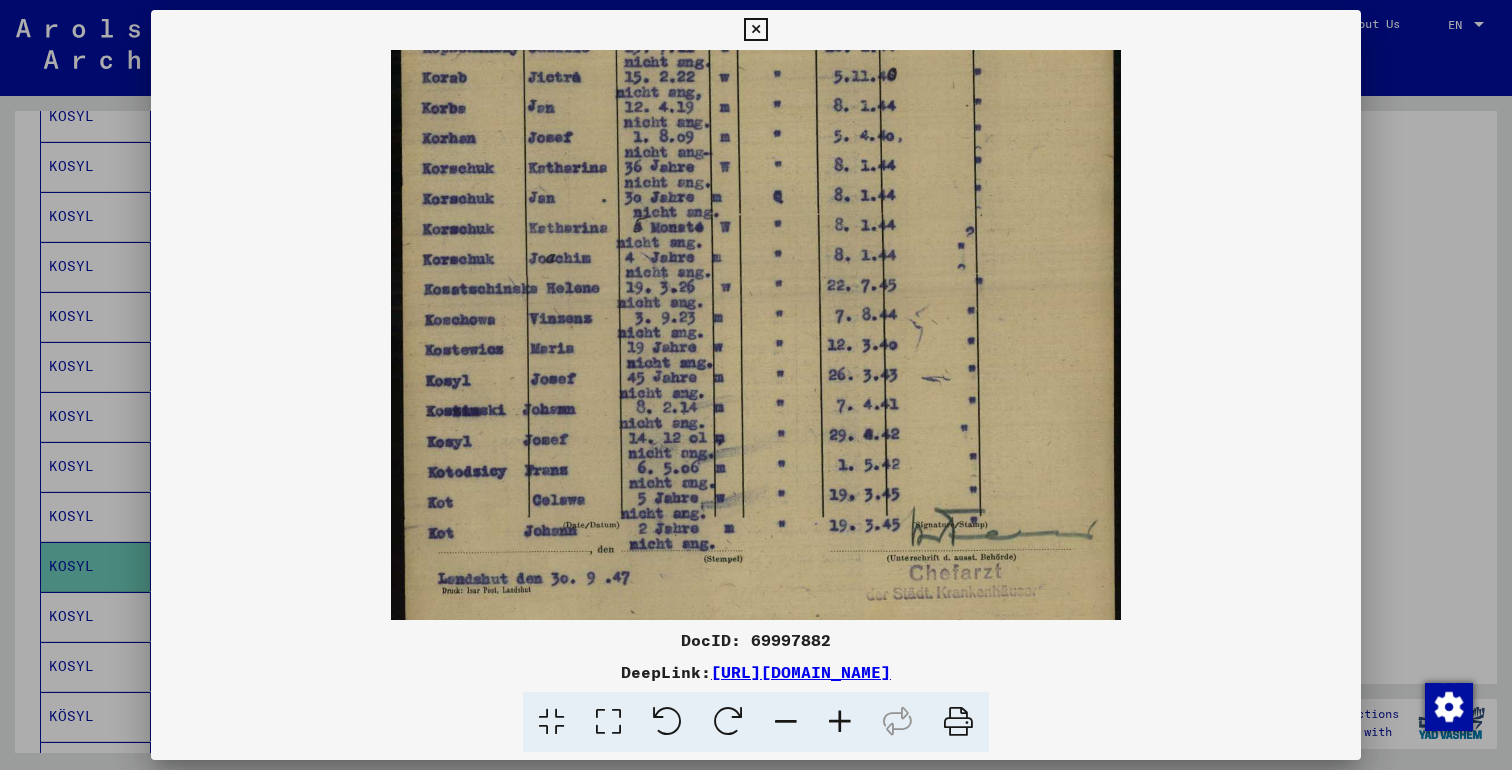 scroll, scrollTop: 450, scrollLeft: 0, axis: vertical 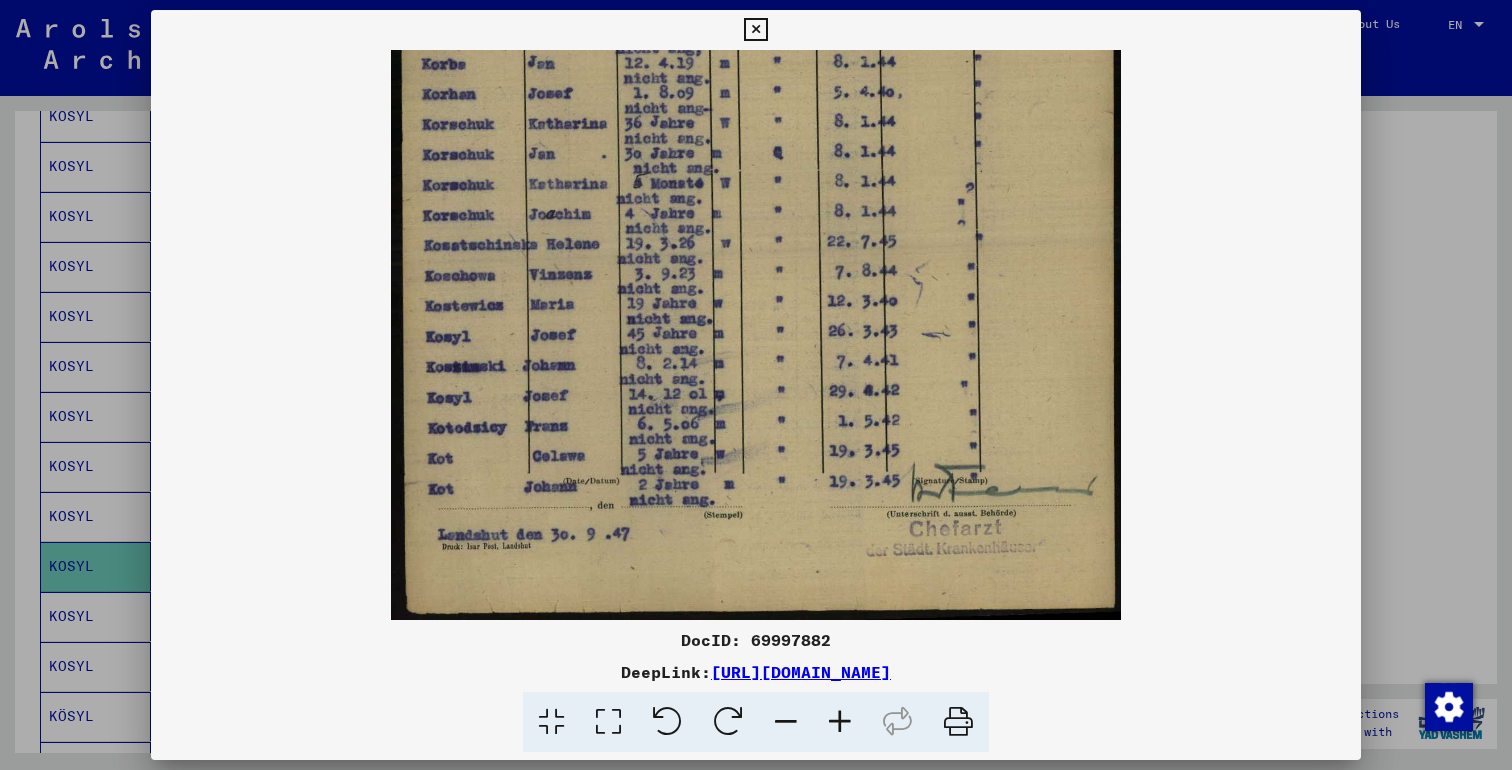 drag, startPoint x: 737, startPoint y: 412, endPoint x: 795, endPoint y: -159, distance: 573.9382 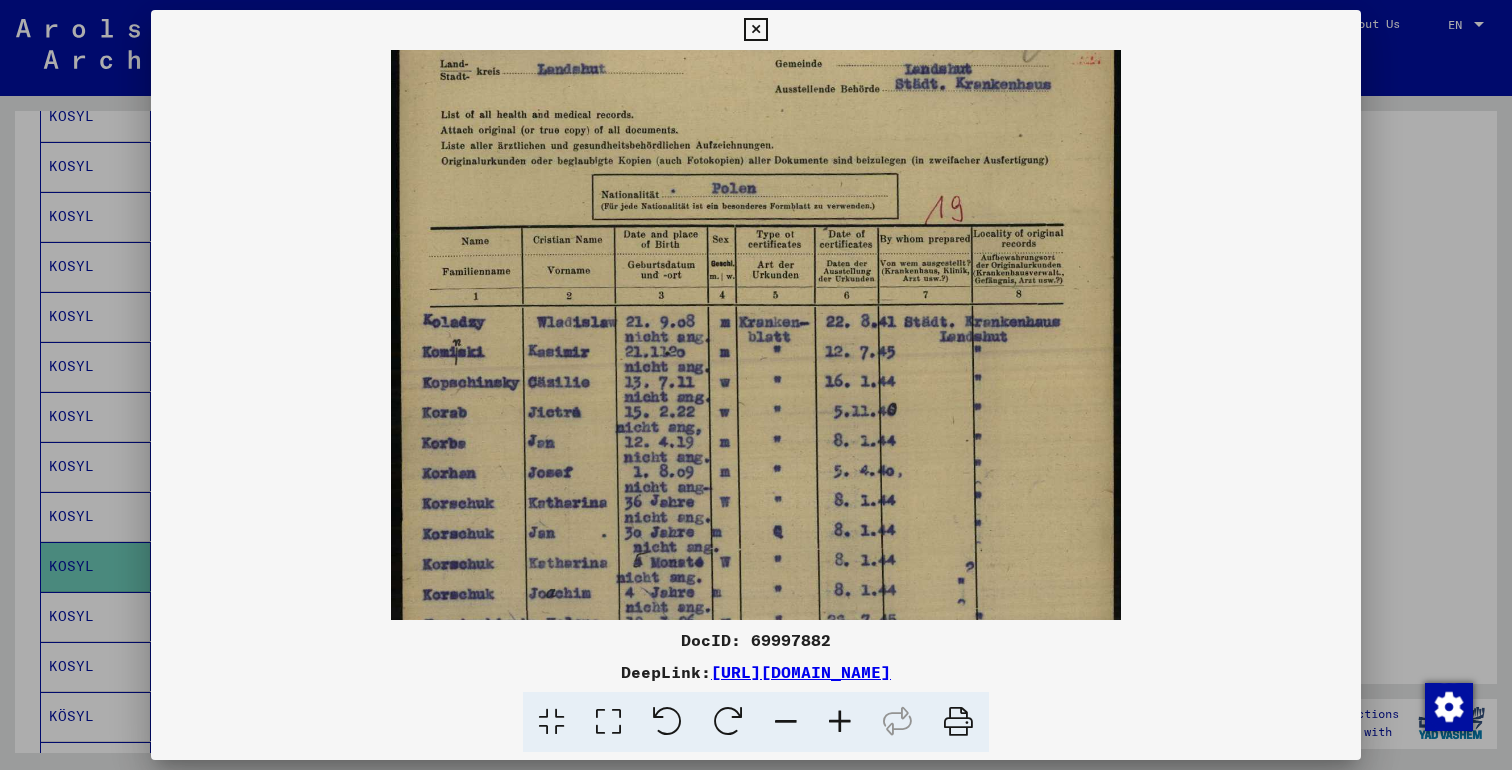 scroll, scrollTop: 0, scrollLeft: 0, axis: both 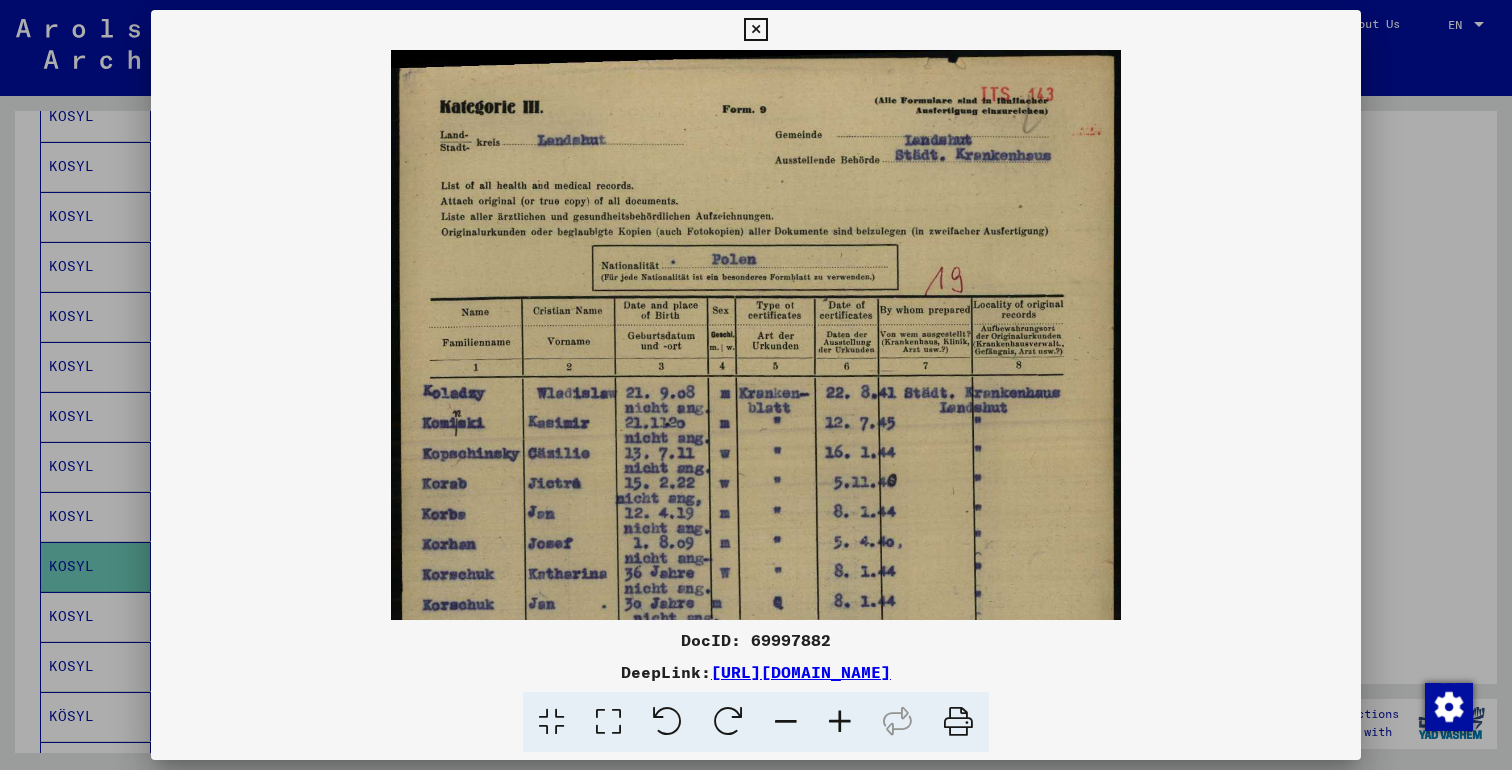 drag, startPoint x: 878, startPoint y: 335, endPoint x: 874, endPoint y: 822, distance: 487.01642 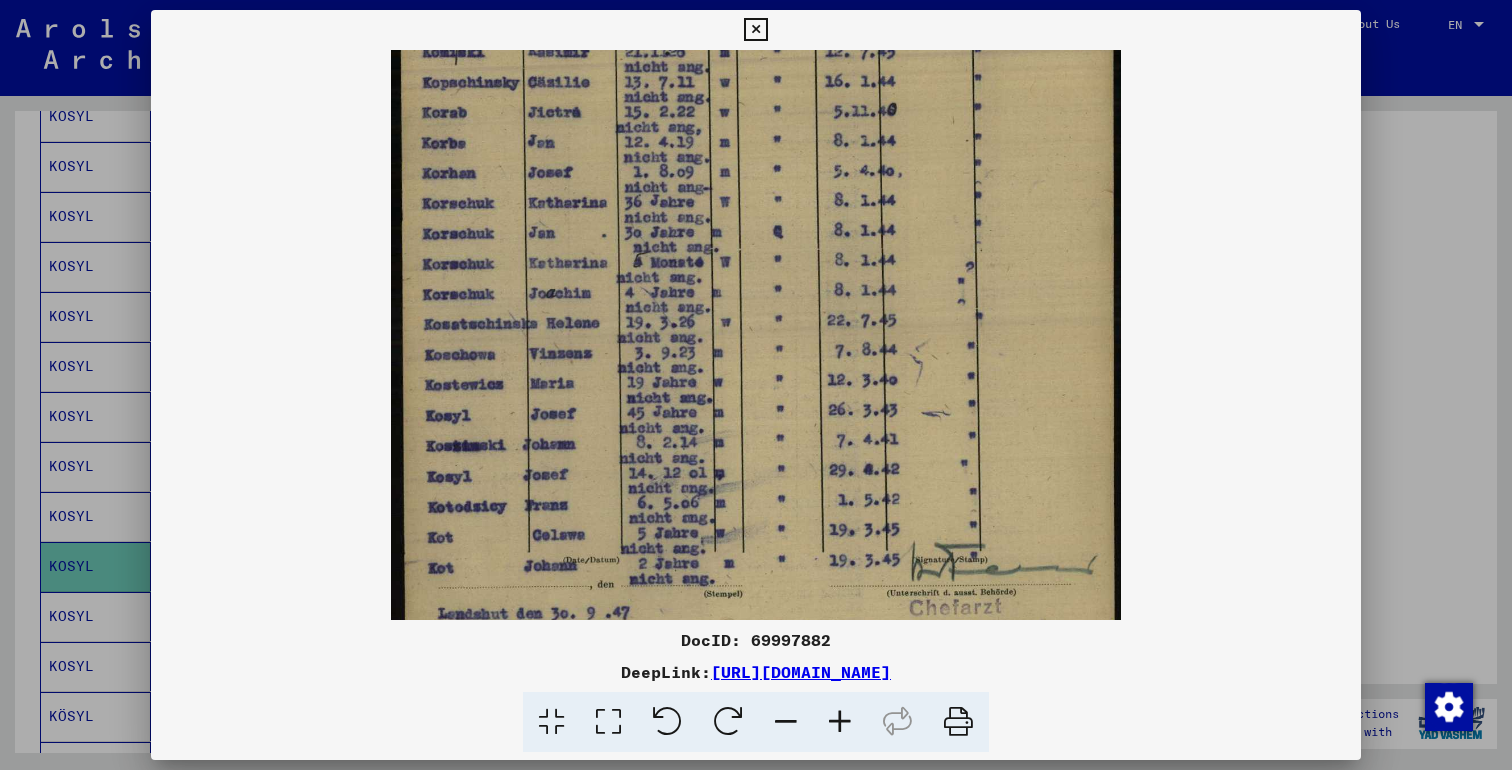 scroll, scrollTop: 405, scrollLeft: 0, axis: vertical 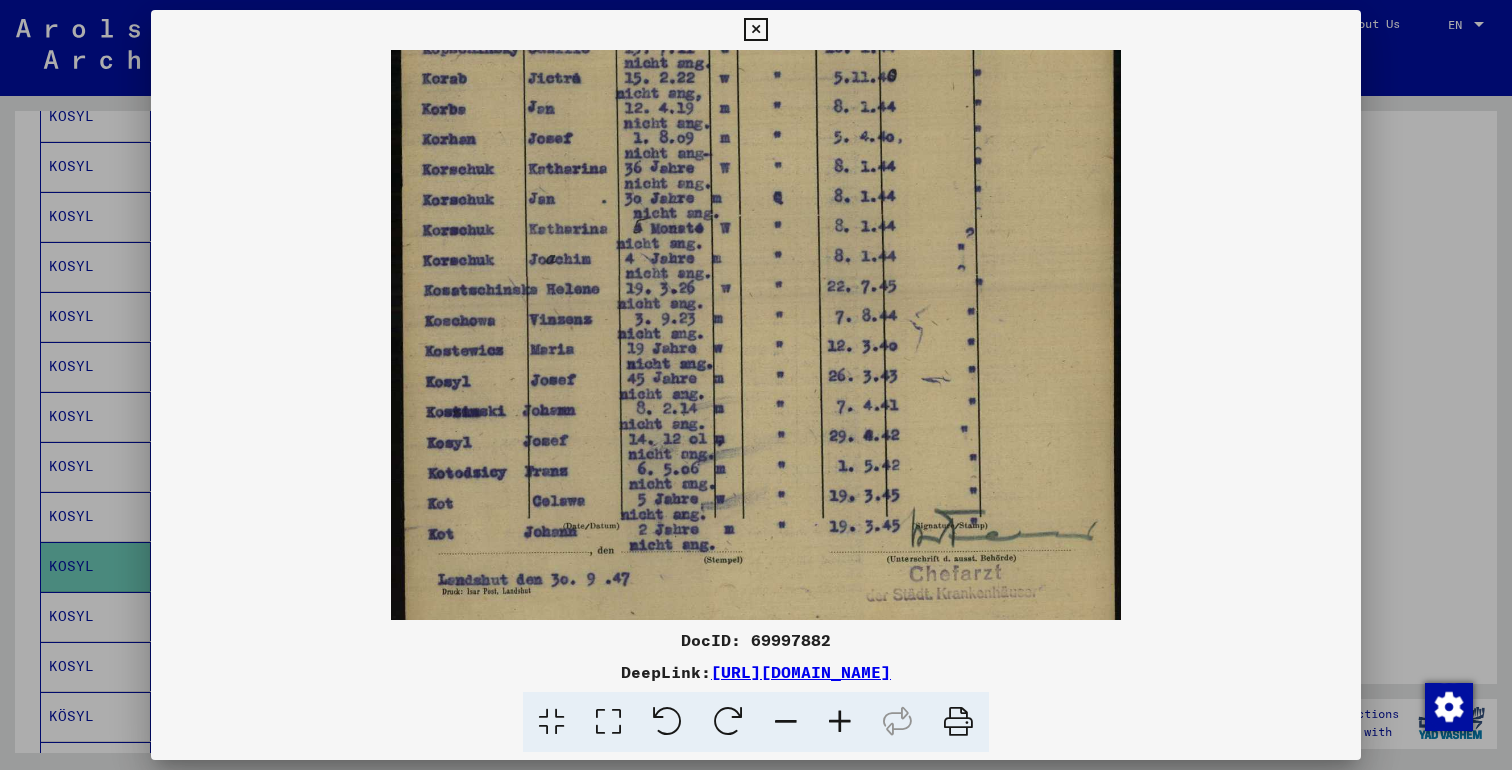 drag, startPoint x: 842, startPoint y: 533, endPoint x: 844, endPoint y: 107, distance: 426.0047 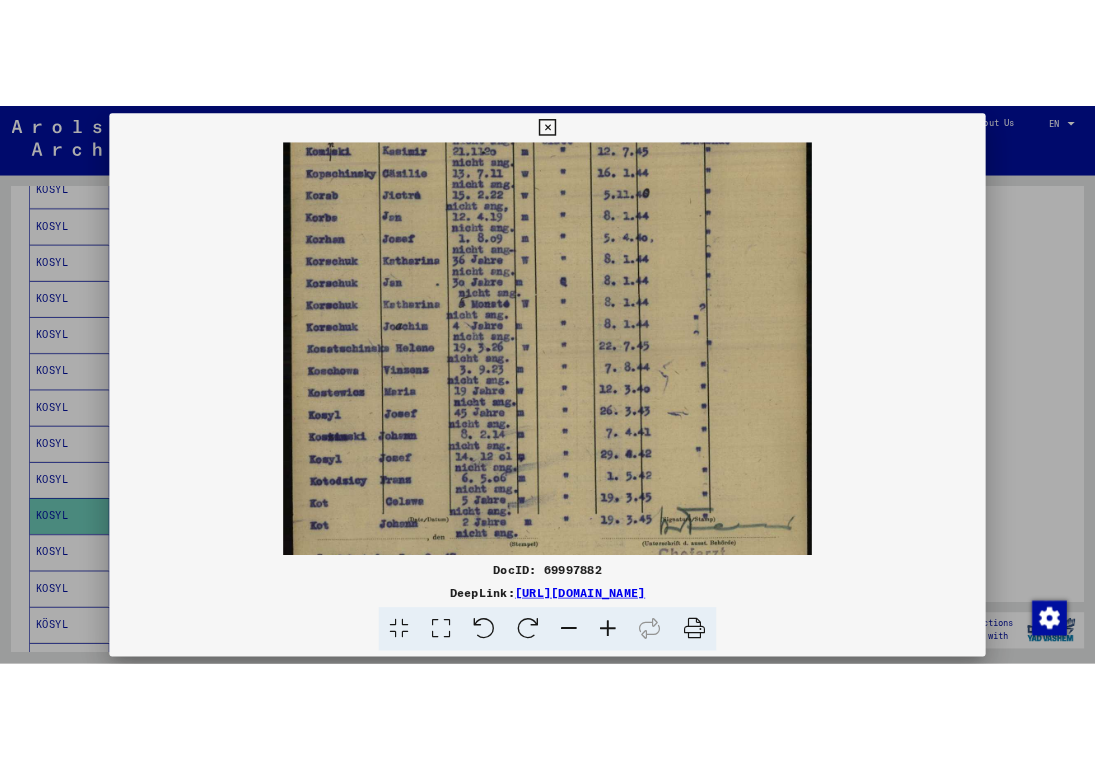 scroll, scrollTop: 359, scrollLeft: 0, axis: vertical 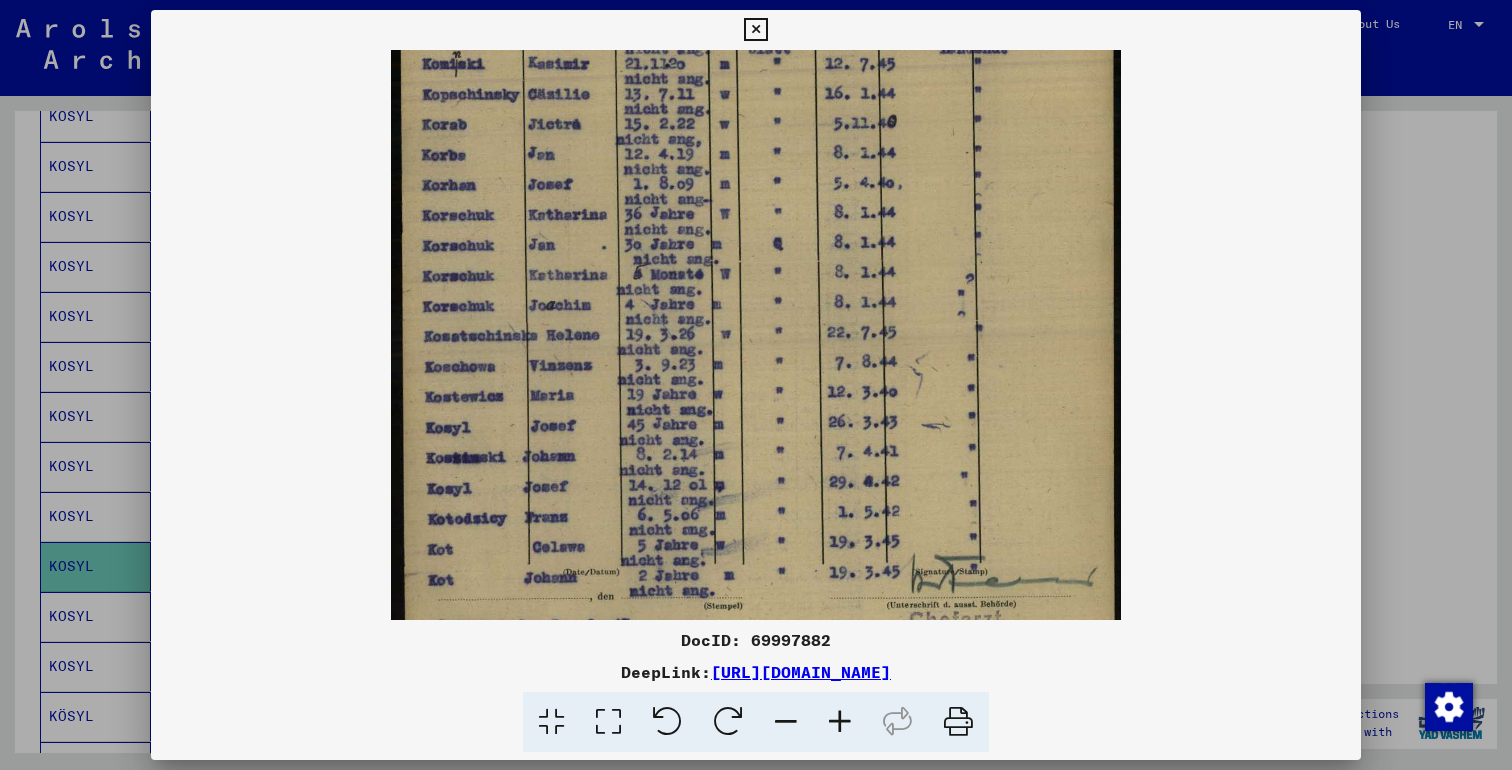 drag, startPoint x: 713, startPoint y: 291, endPoint x: 677, endPoint y: 323, distance: 48.166378 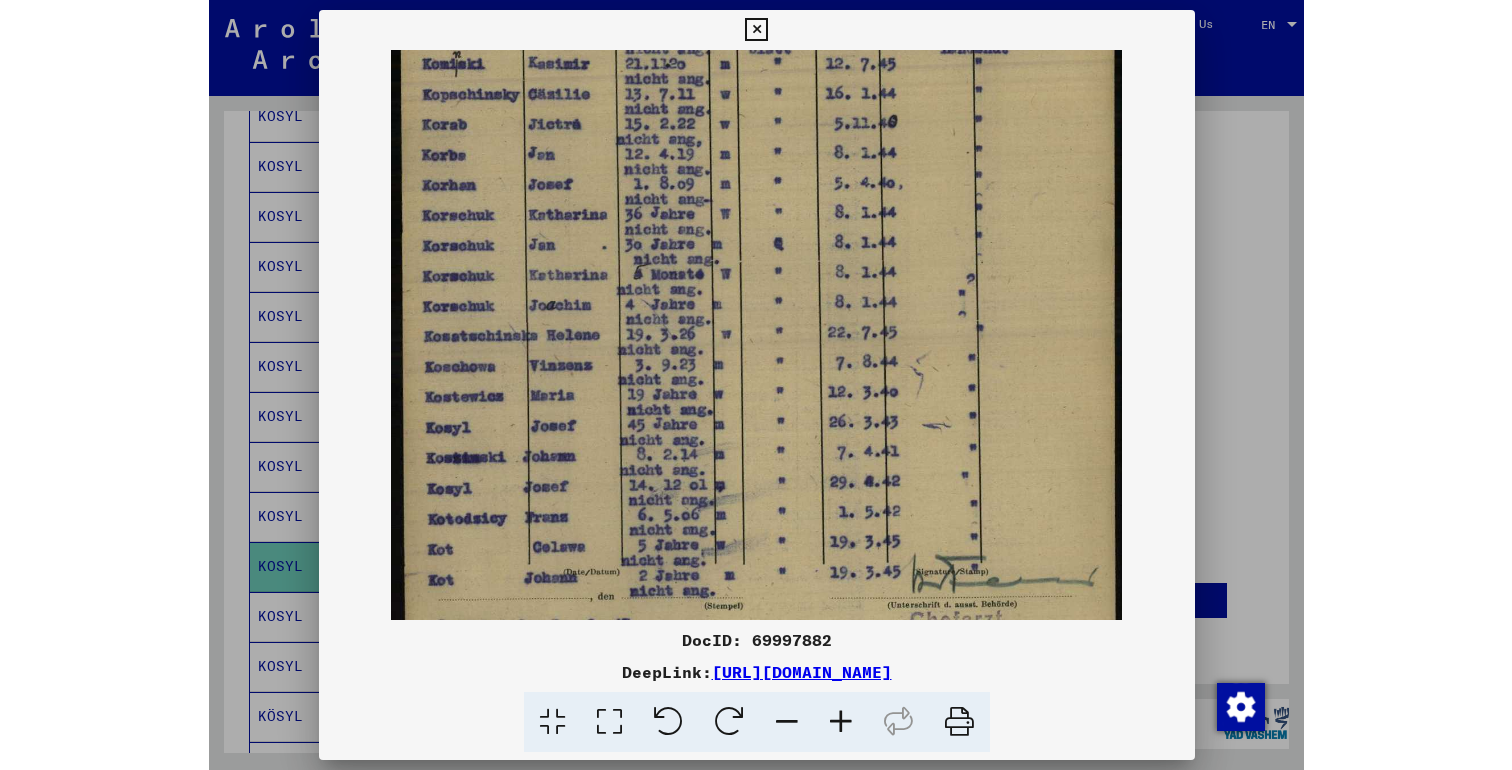 scroll, scrollTop: 523, scrollLeft: 0, axis: vertical 